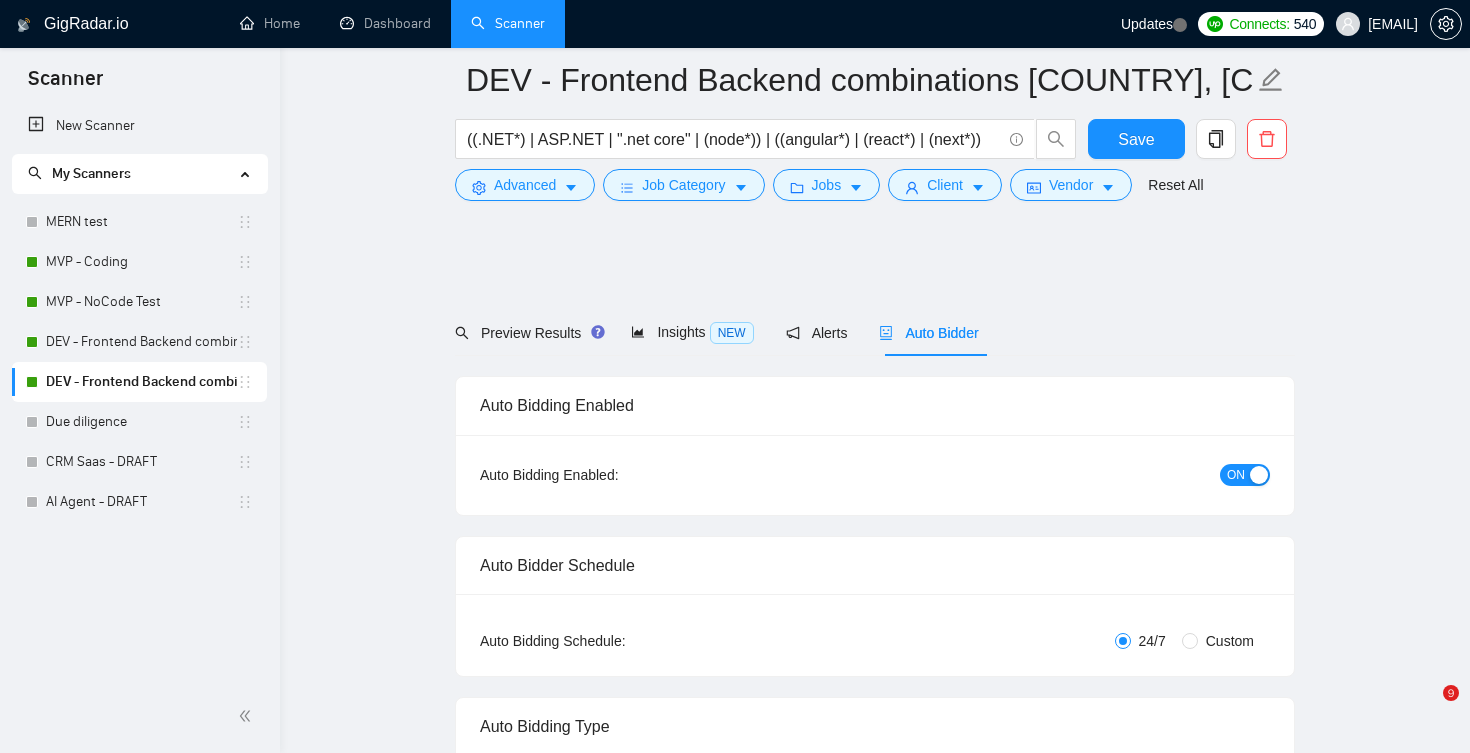 scroll, scrollTop: 4406, scrollLeft: 0, axis: vertical 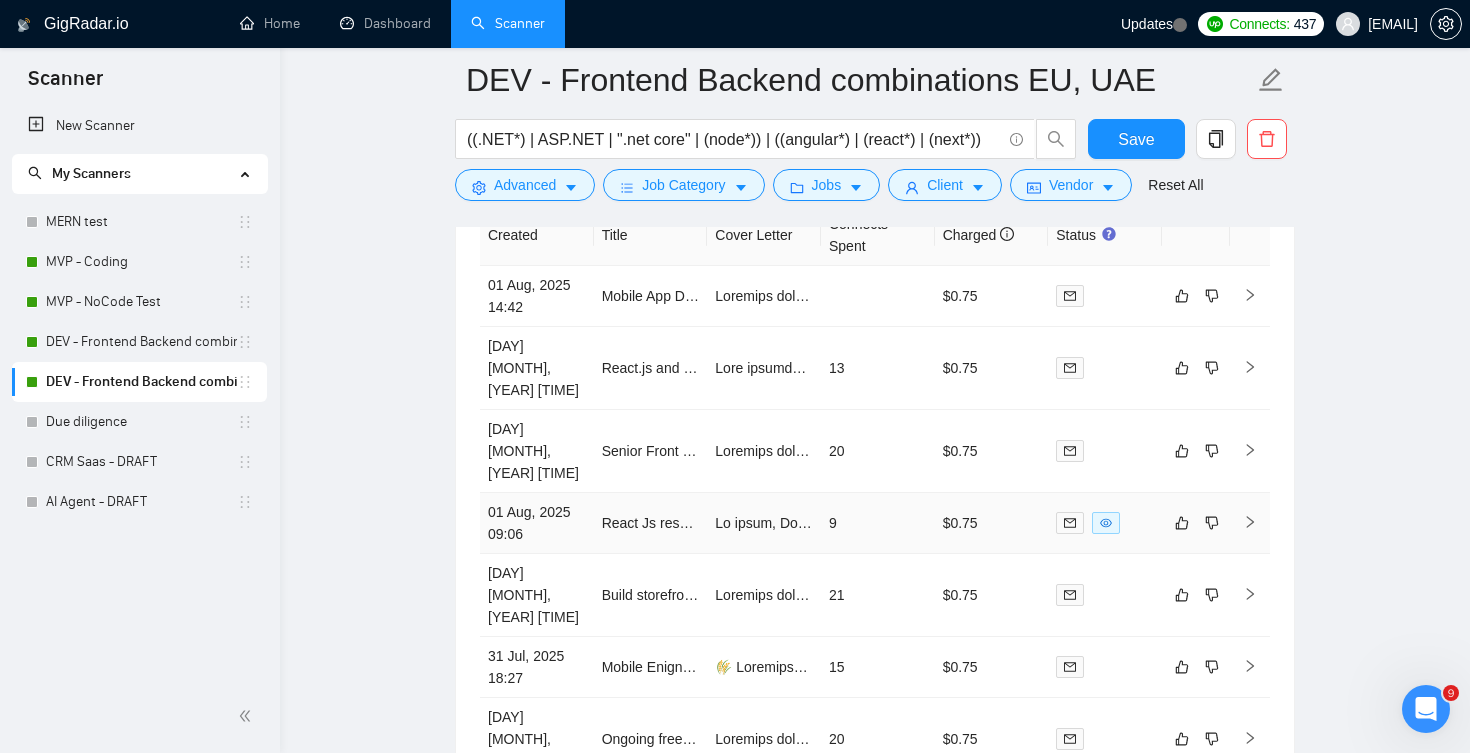 click on "9" at bounding box center (878, 523) 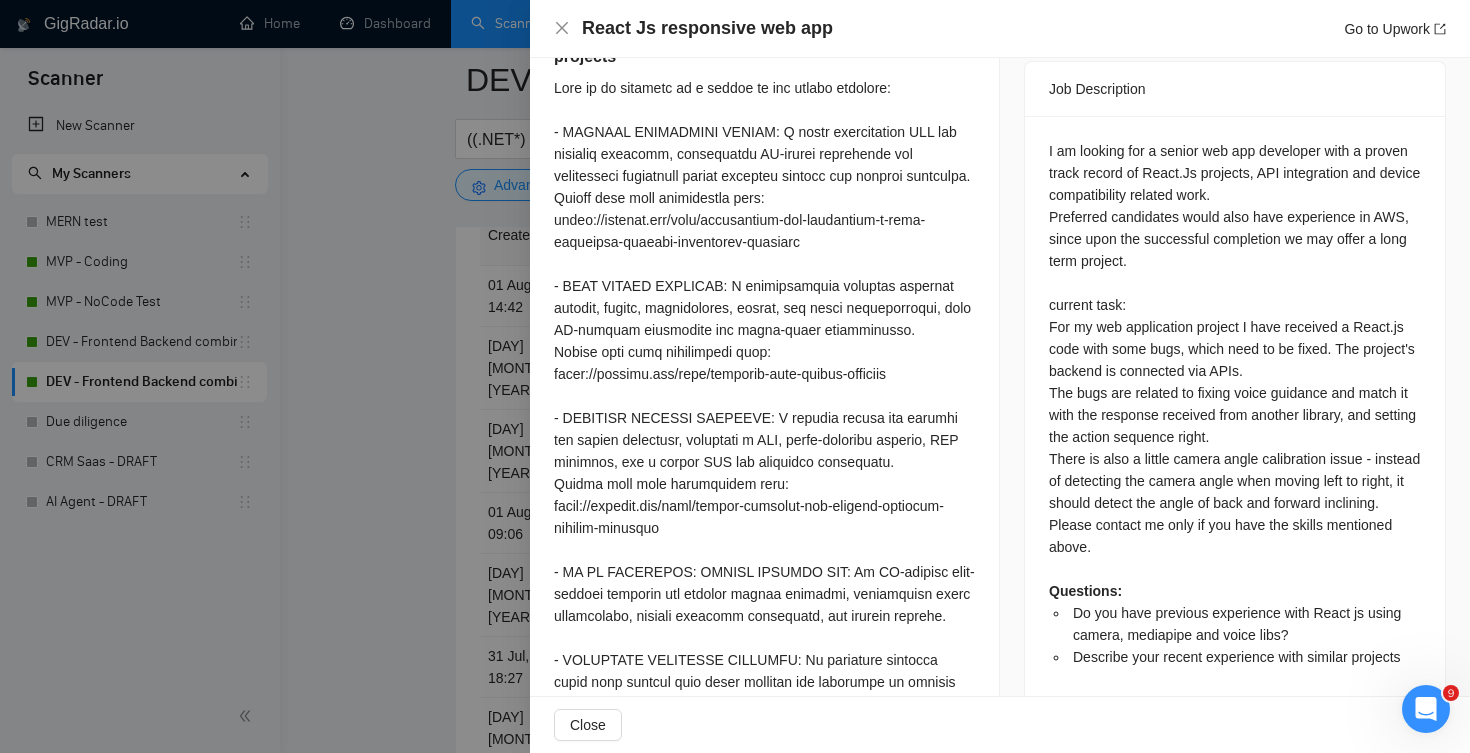 scroll, scrollTop: 906, scrollLeft: 0, axis: vertical 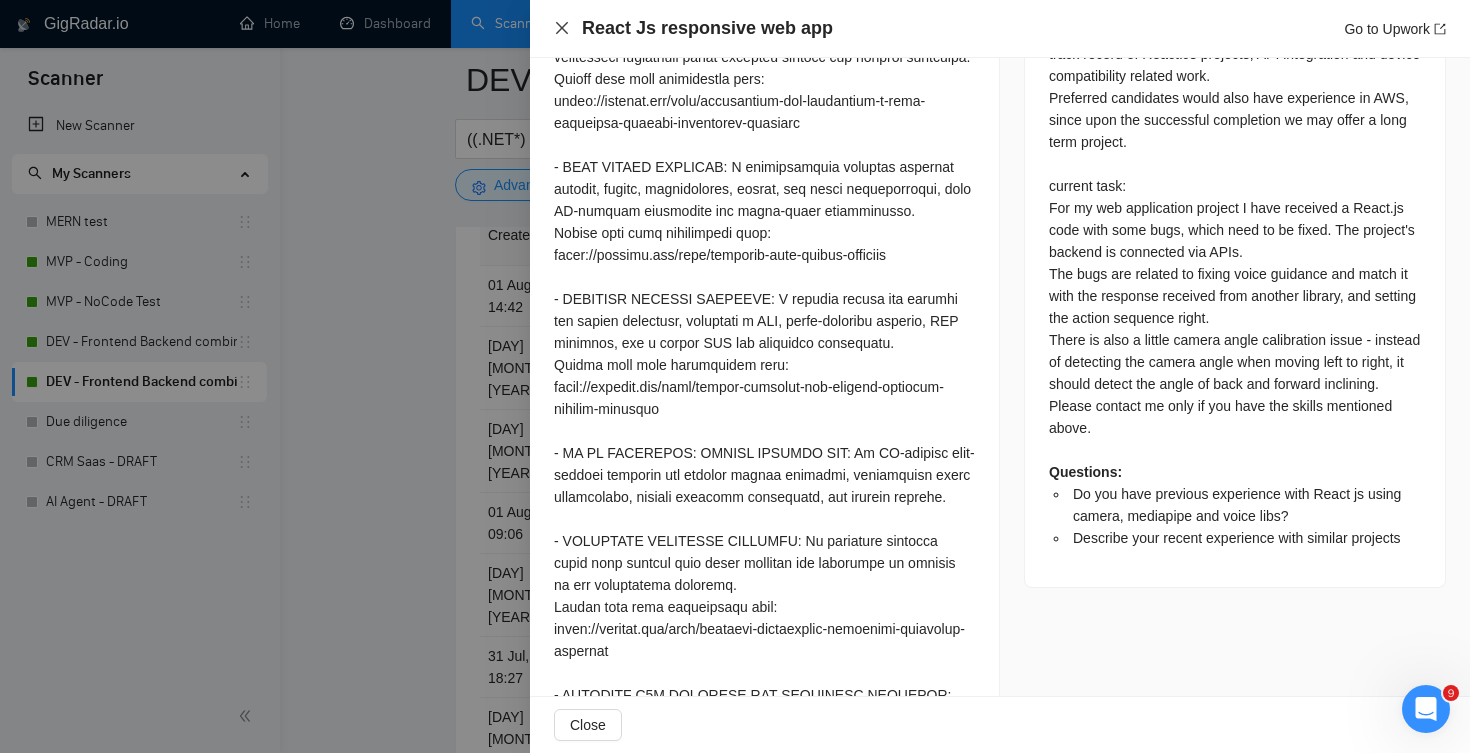 click 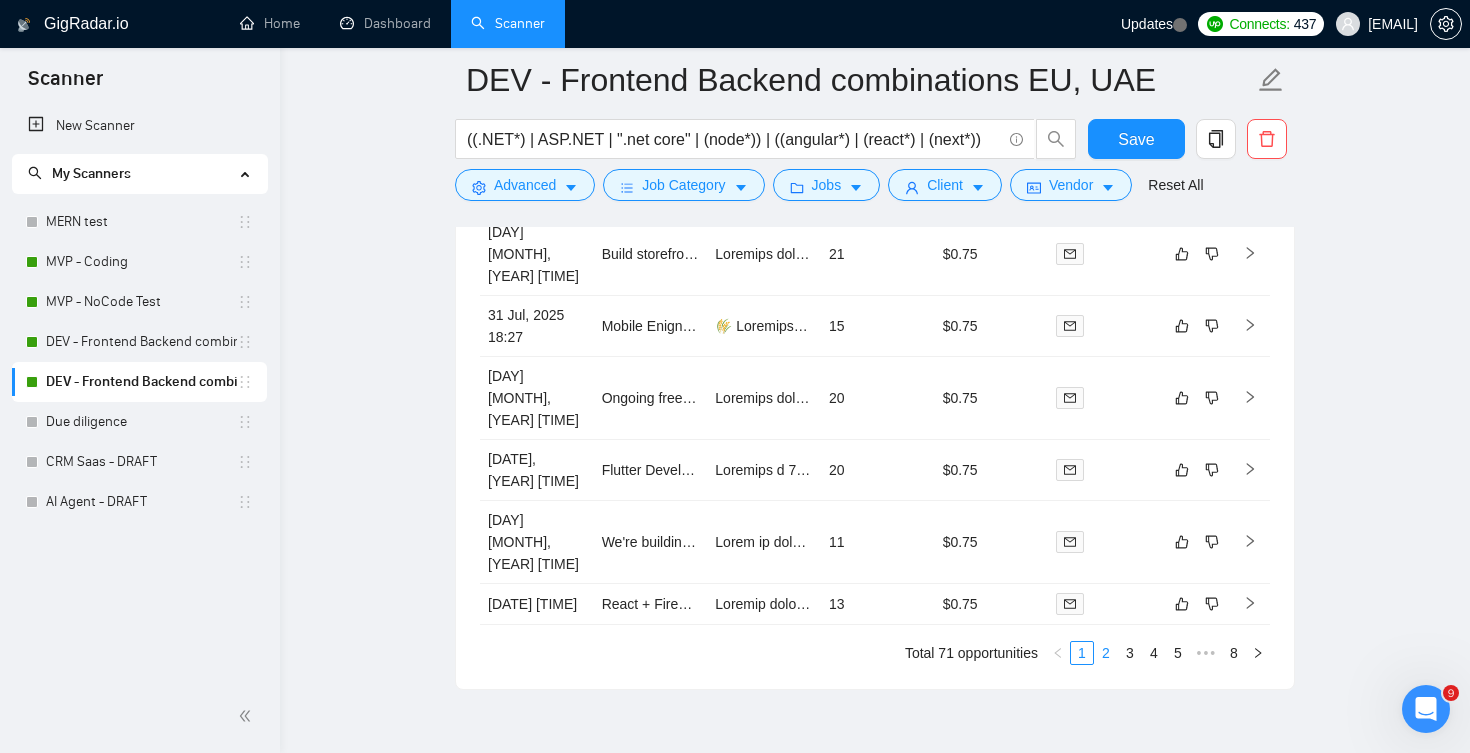 scroll, scrollTop: 4953, scrollLeft: 0, axis: vertical 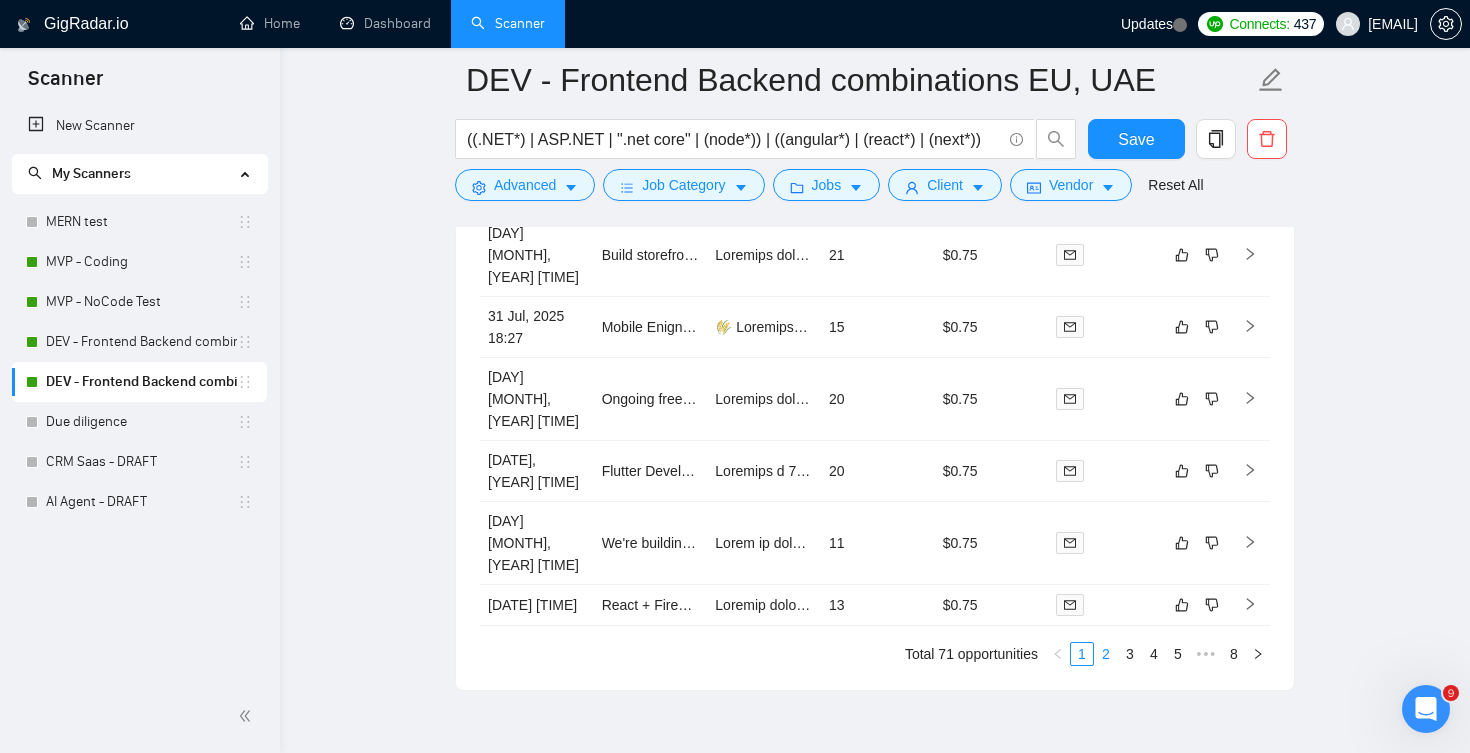 click on "2" at bounding box center [1106, 654] 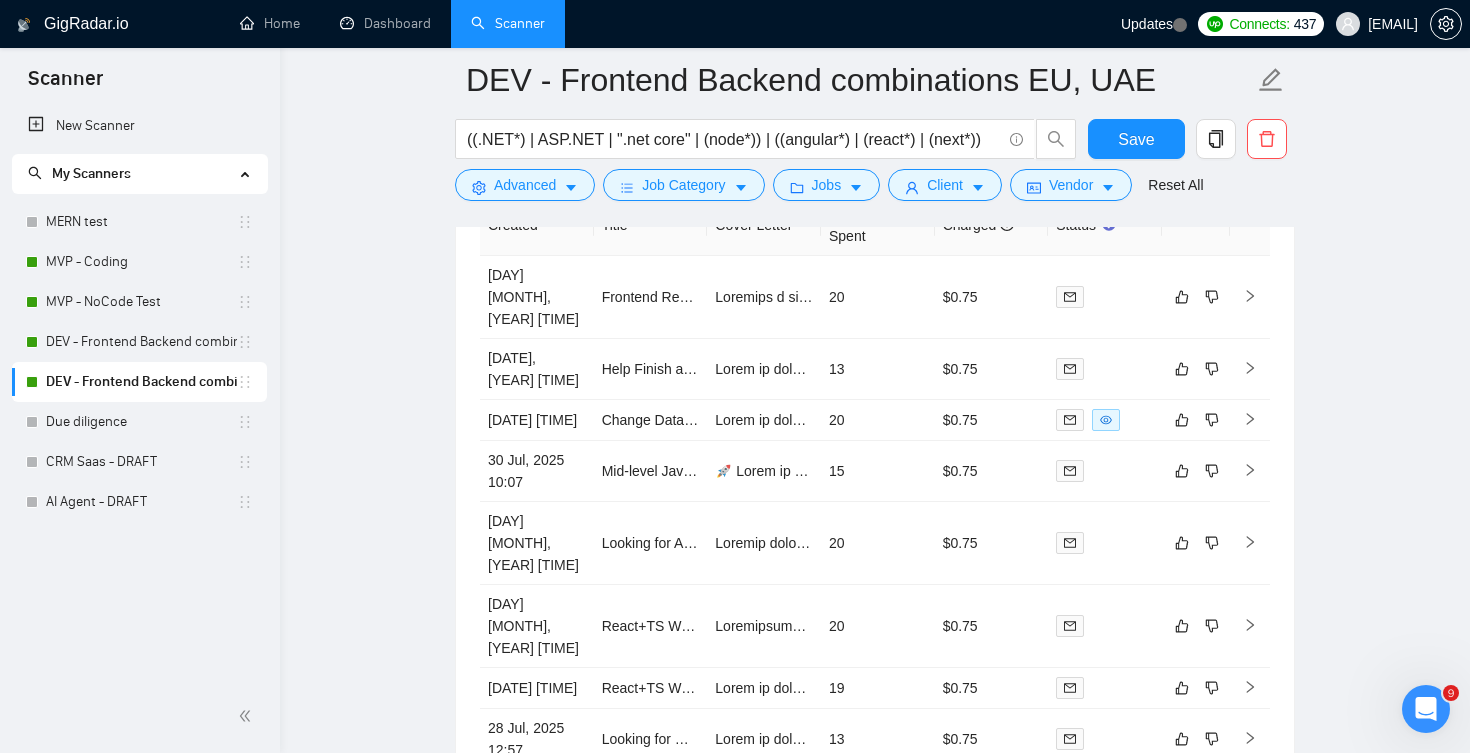 scroll, scrollTop: 4626, scrollLeft: 0, axis: vertical 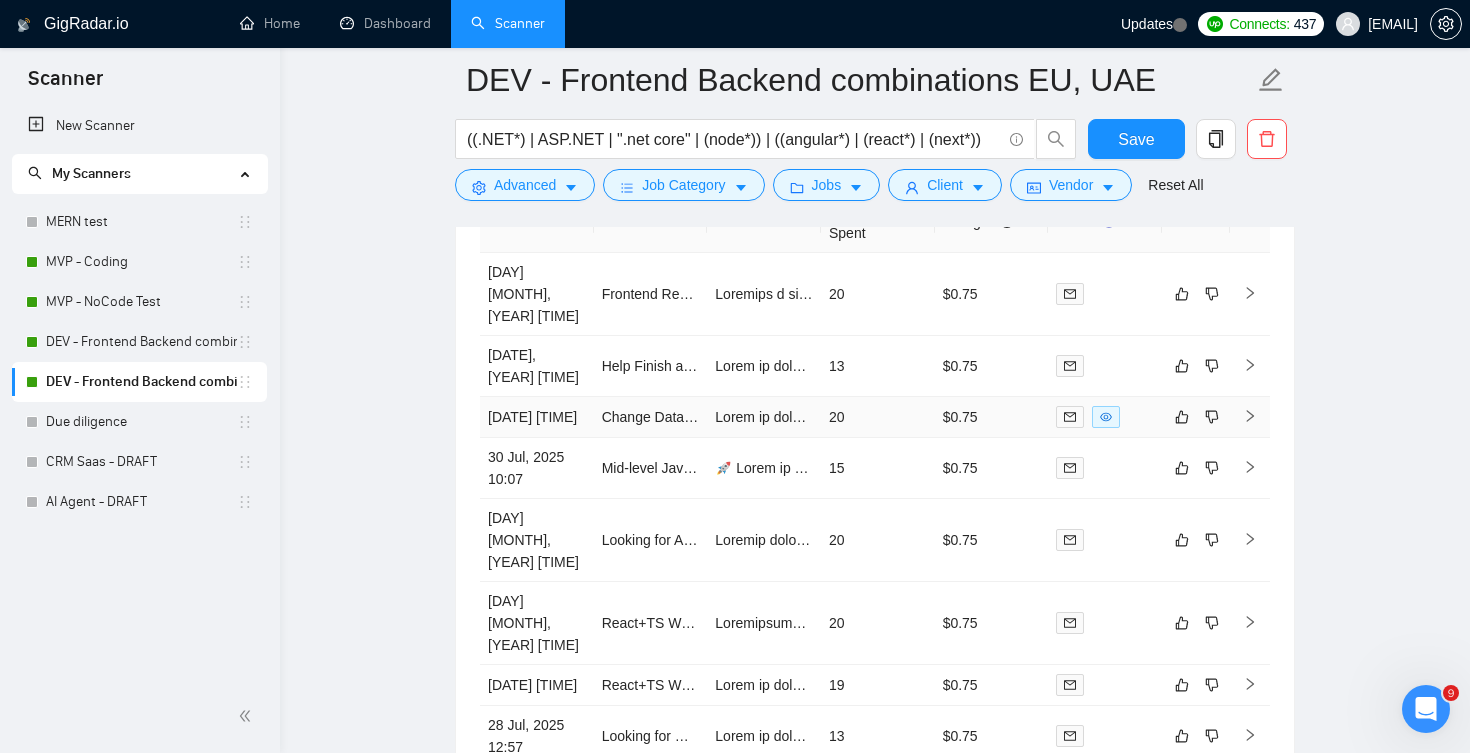 click on "20" at bounding box center [878, 417] 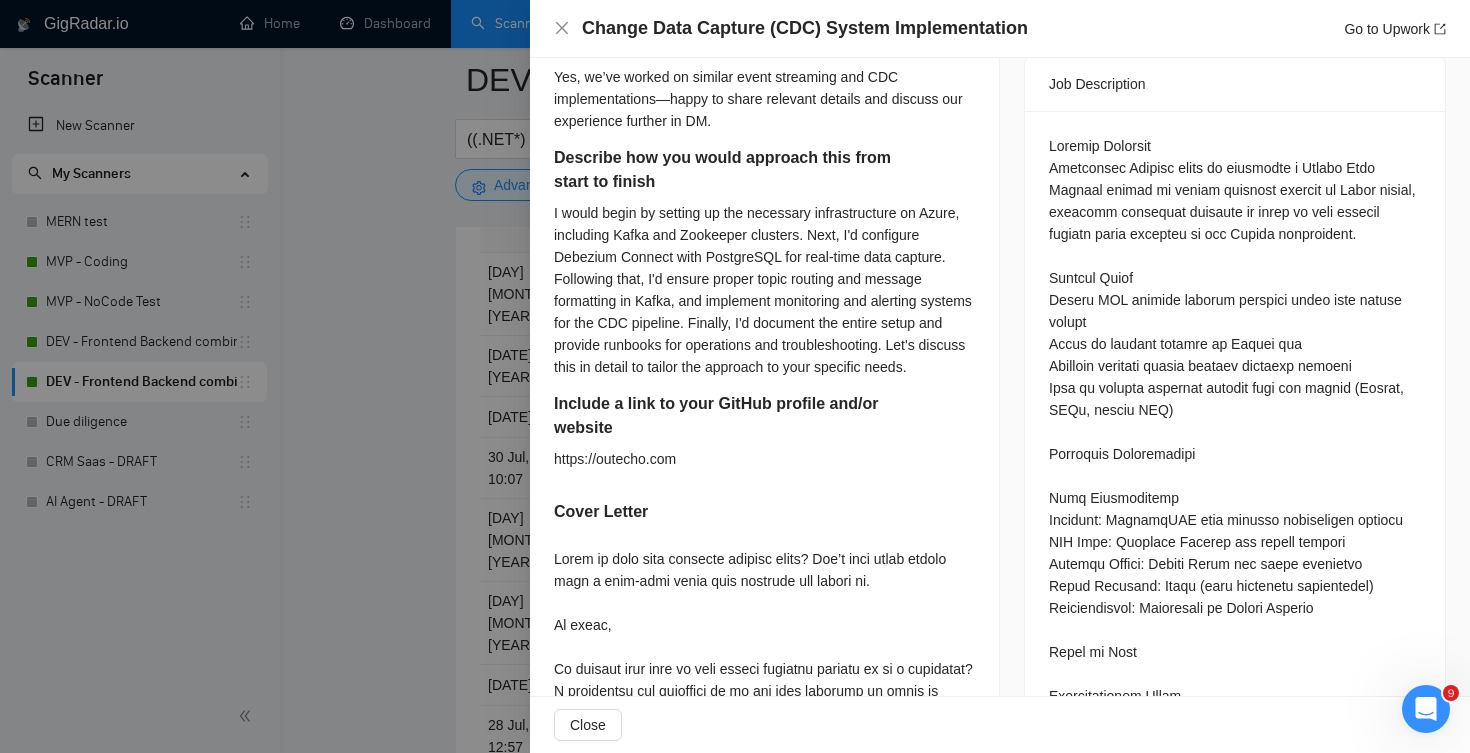 scroll, scrollTop: 853, scrollLeft: 0, axis: vertical 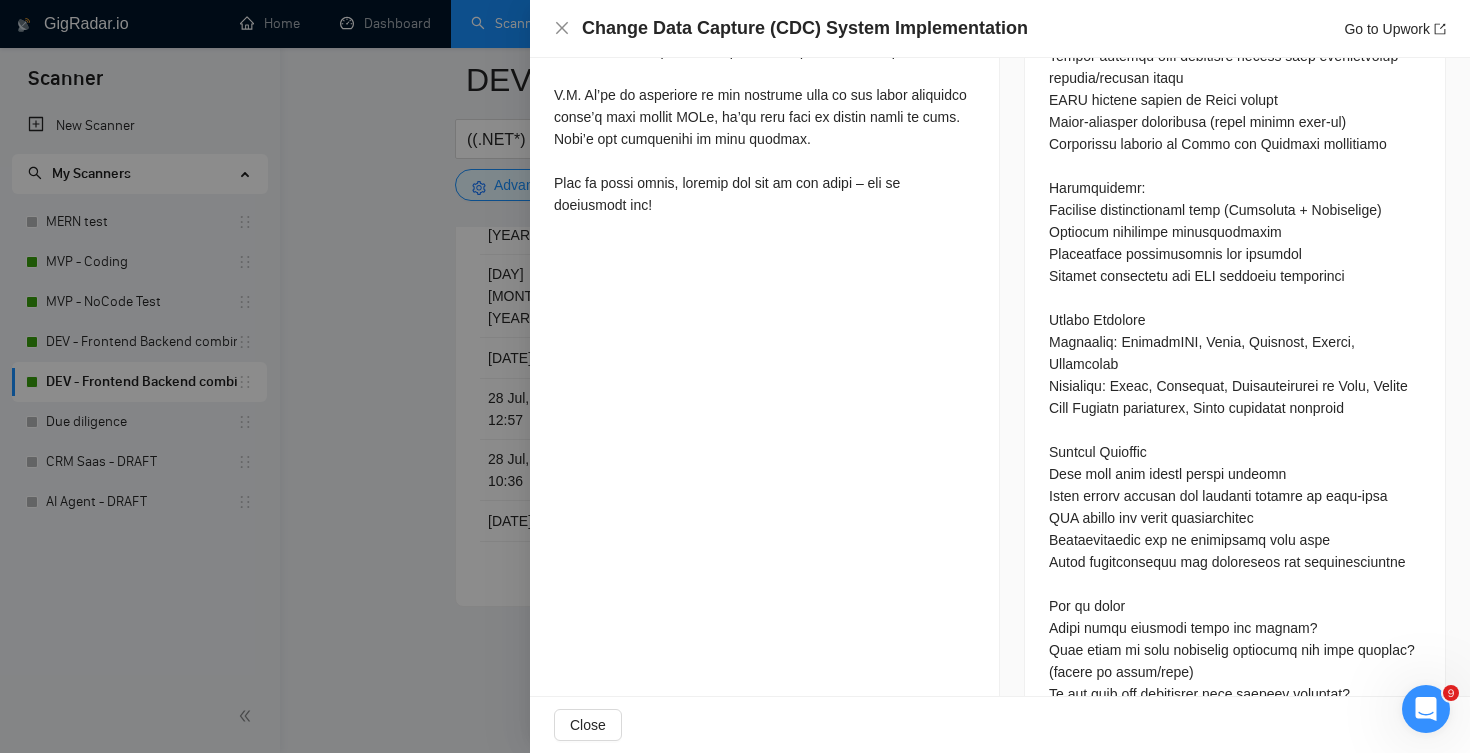 click on "Change Data Capture (CDC) System Implementation Go to Upwork" at bounding box center (1000, 29) 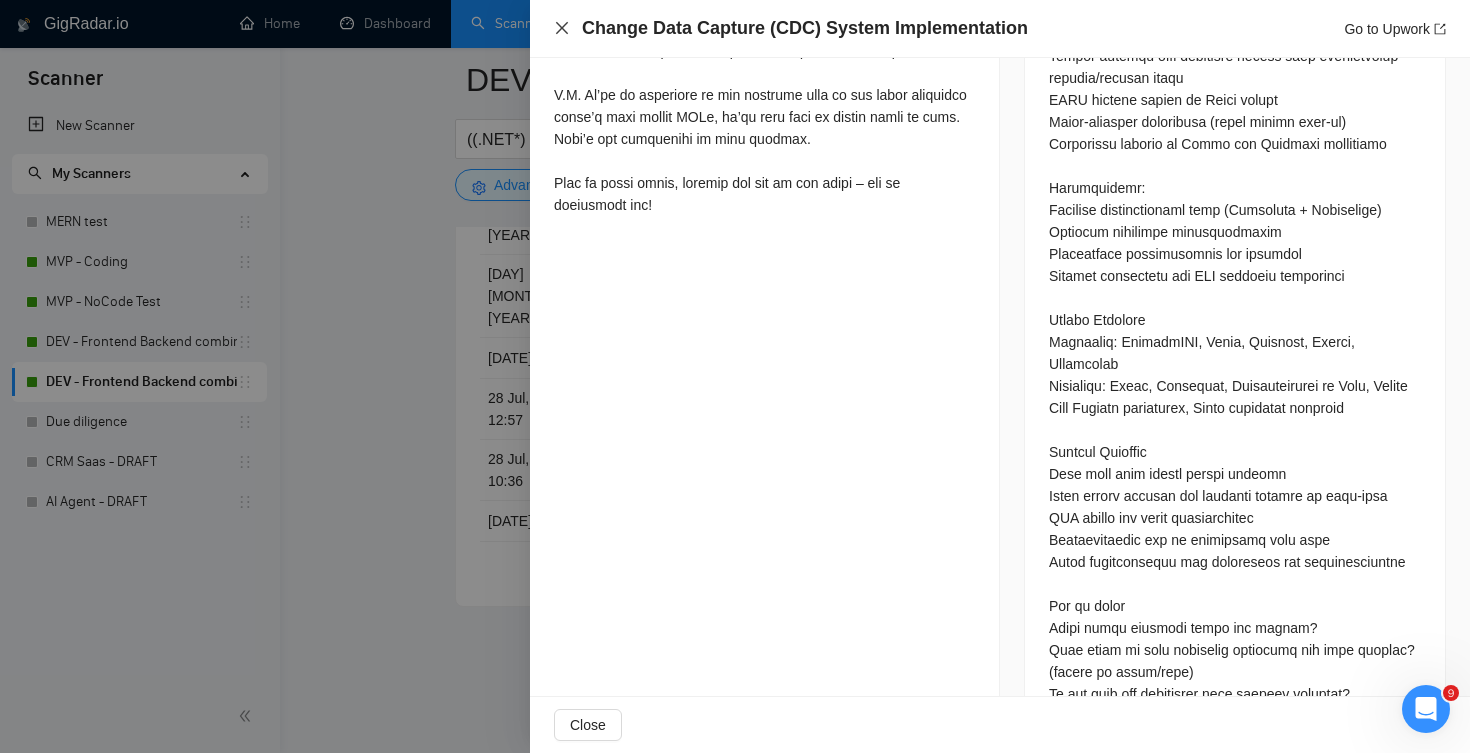 click 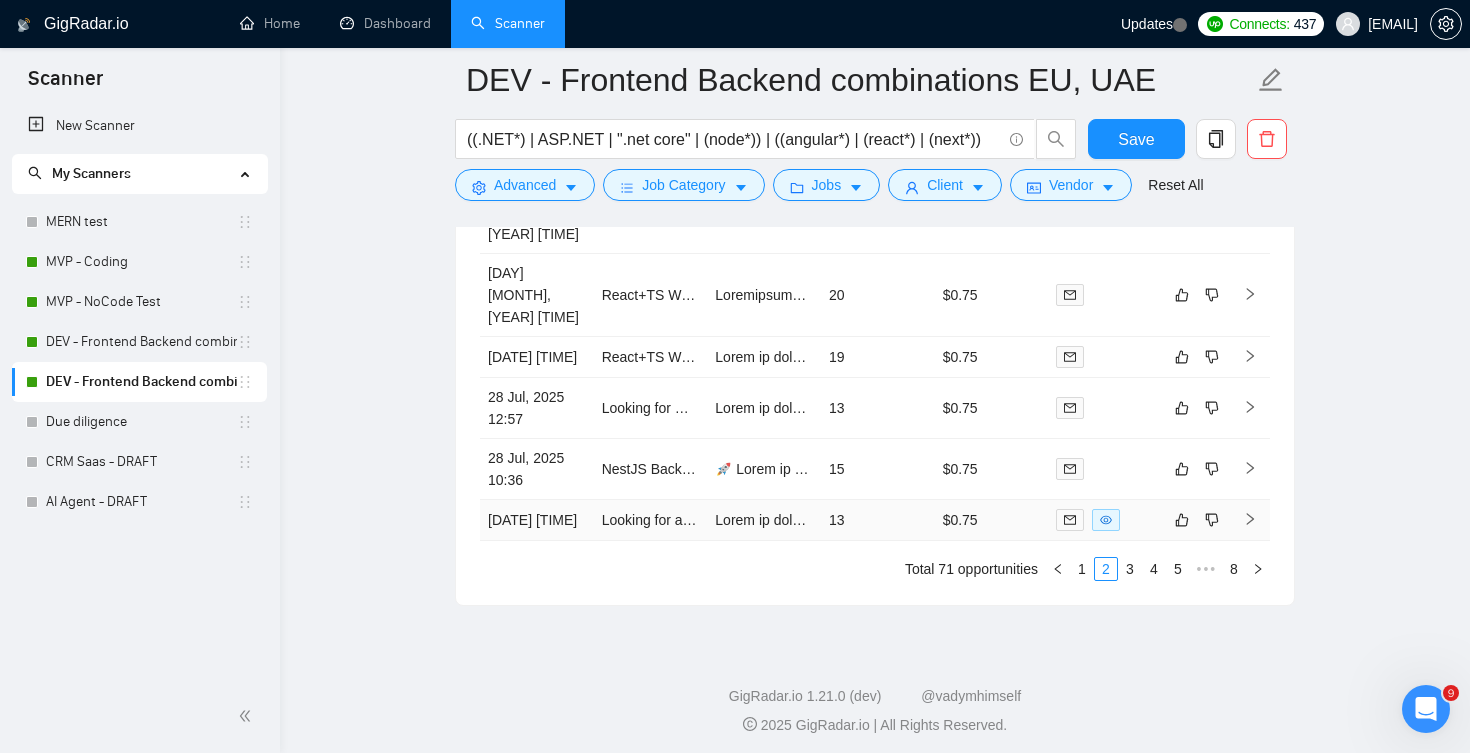 scroll, scrollTop: 4953, scrollLeft: 0, axis: vertical 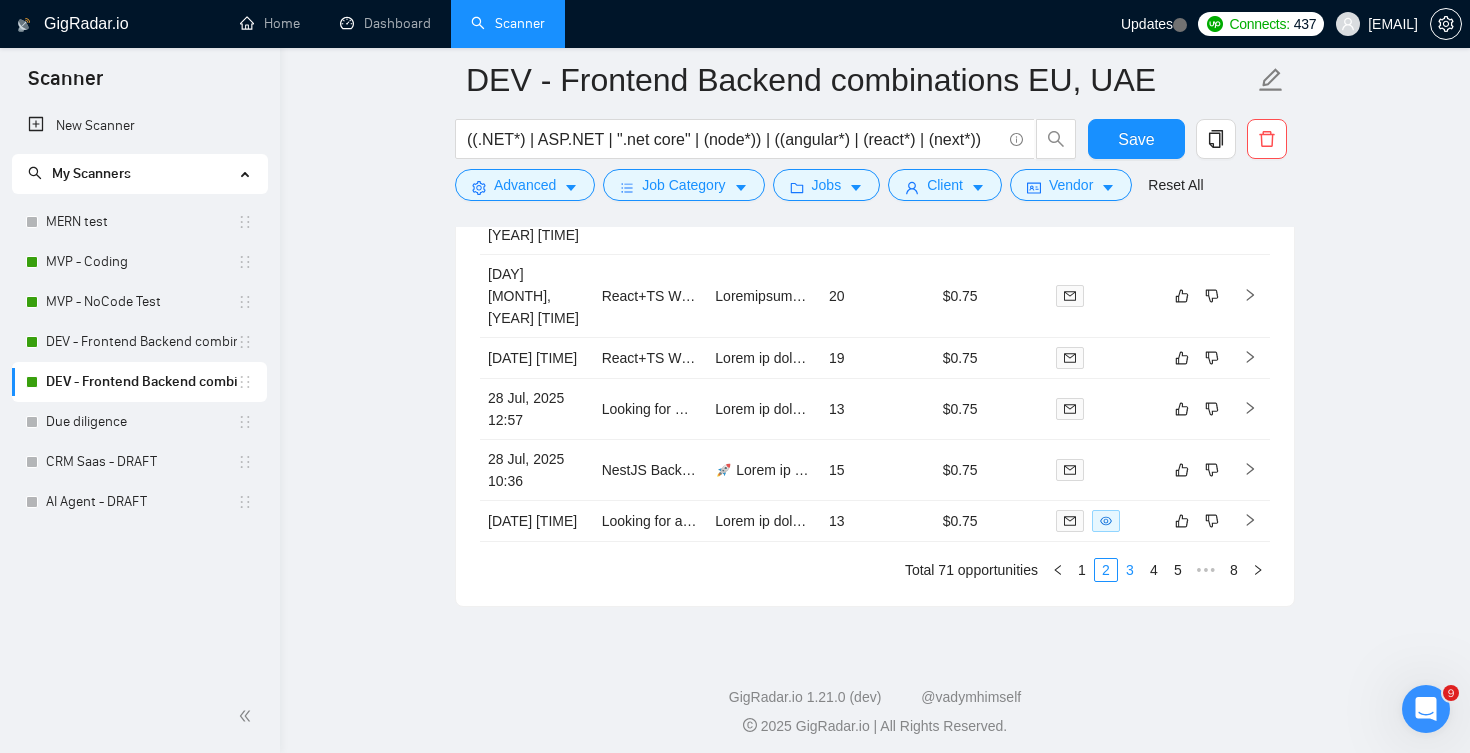 click on "3" at bounding box center [1130, 570] 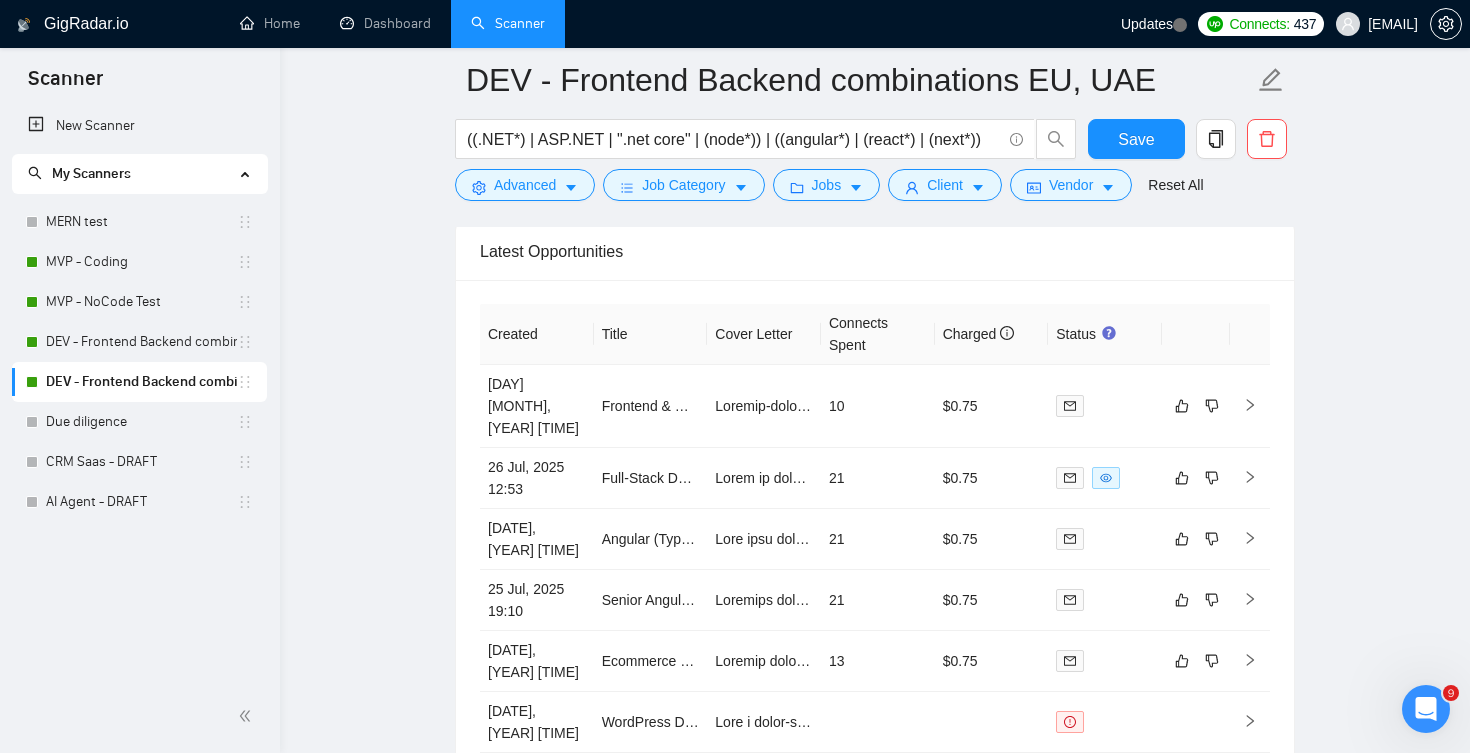scroll, scrollTop: 4517, scrollLeft: 0, axis: vertical 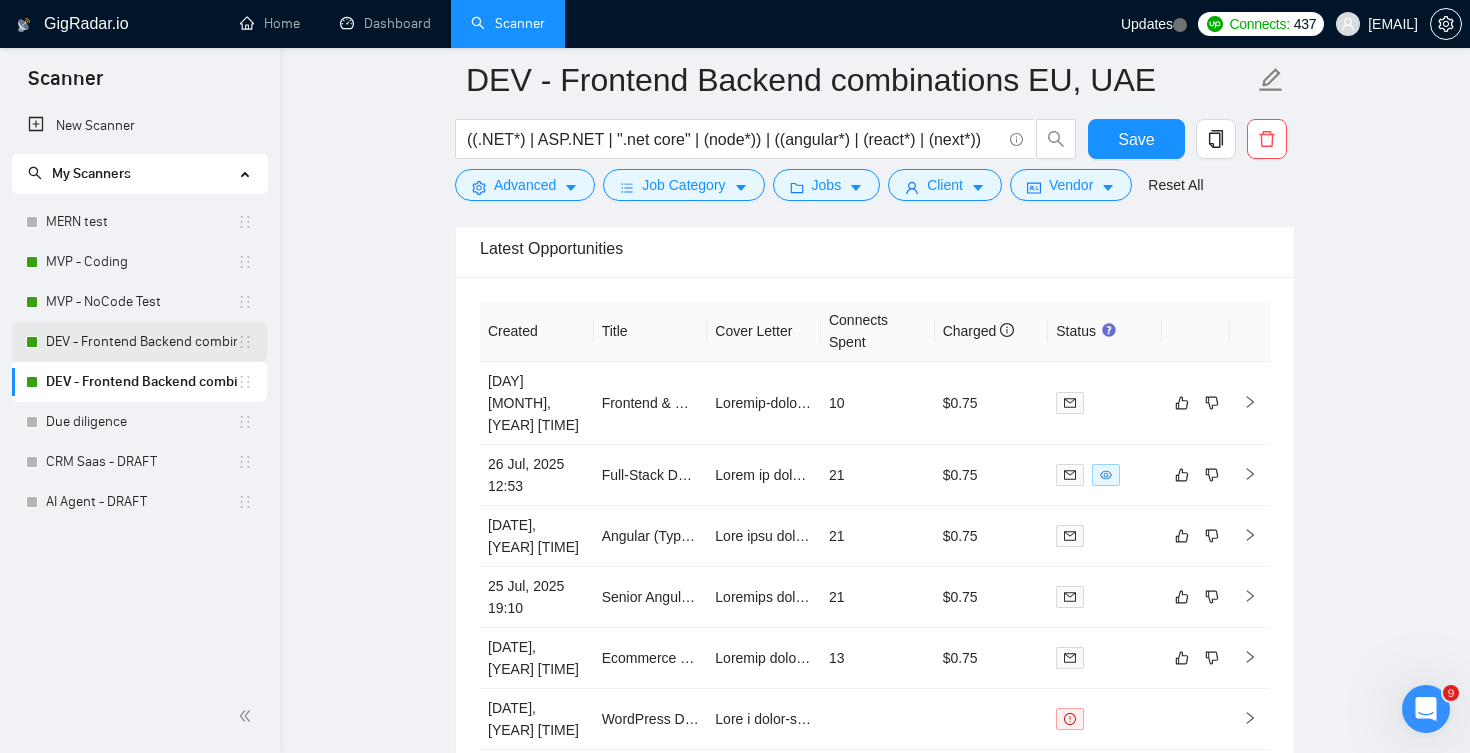 click on "DEV - Frontend Backend combinations US CAN, AUS QATAR" at bounding box center [141, 342] 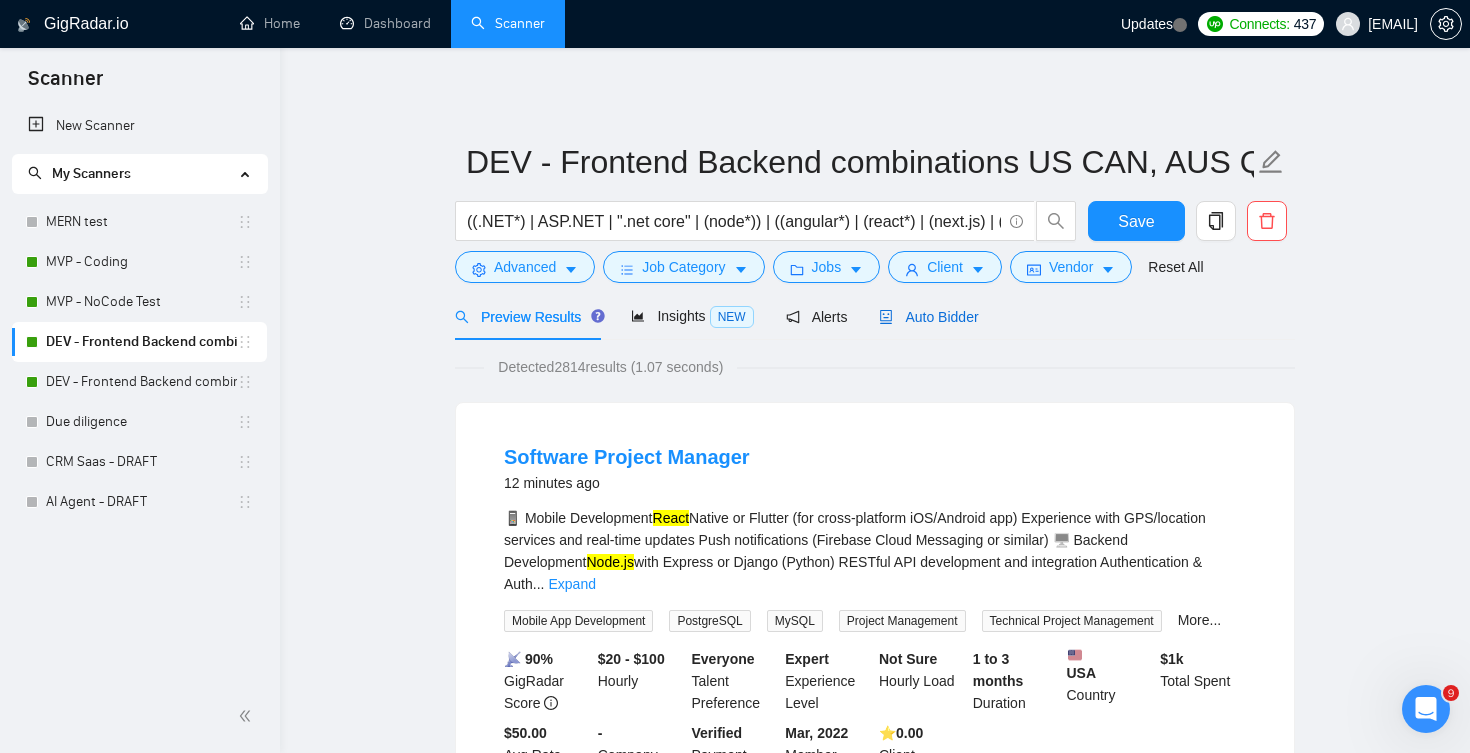 click on "Auto Bidder" at bounding box center [928, 317] 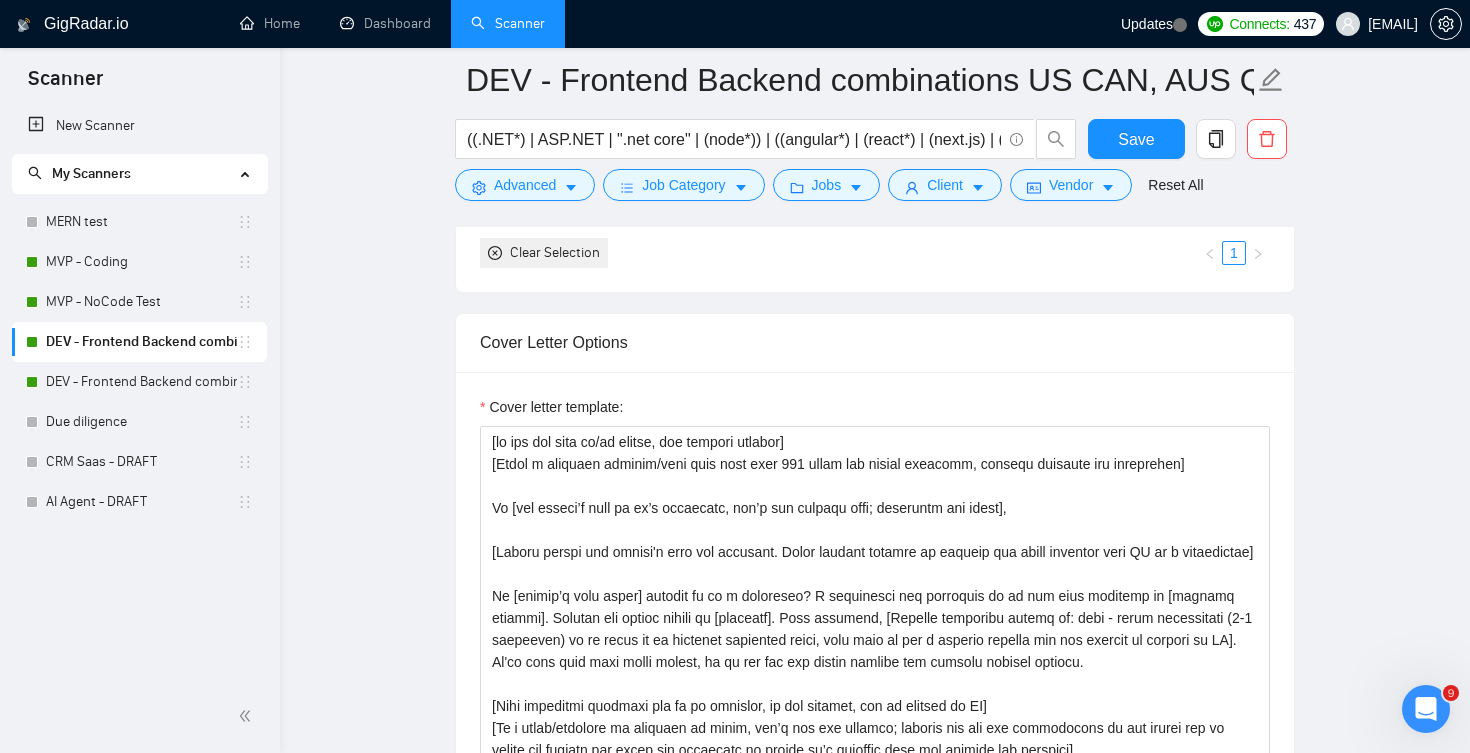 scroll, scrollTop: 1740, scrollLeft: 0, axis: vertical 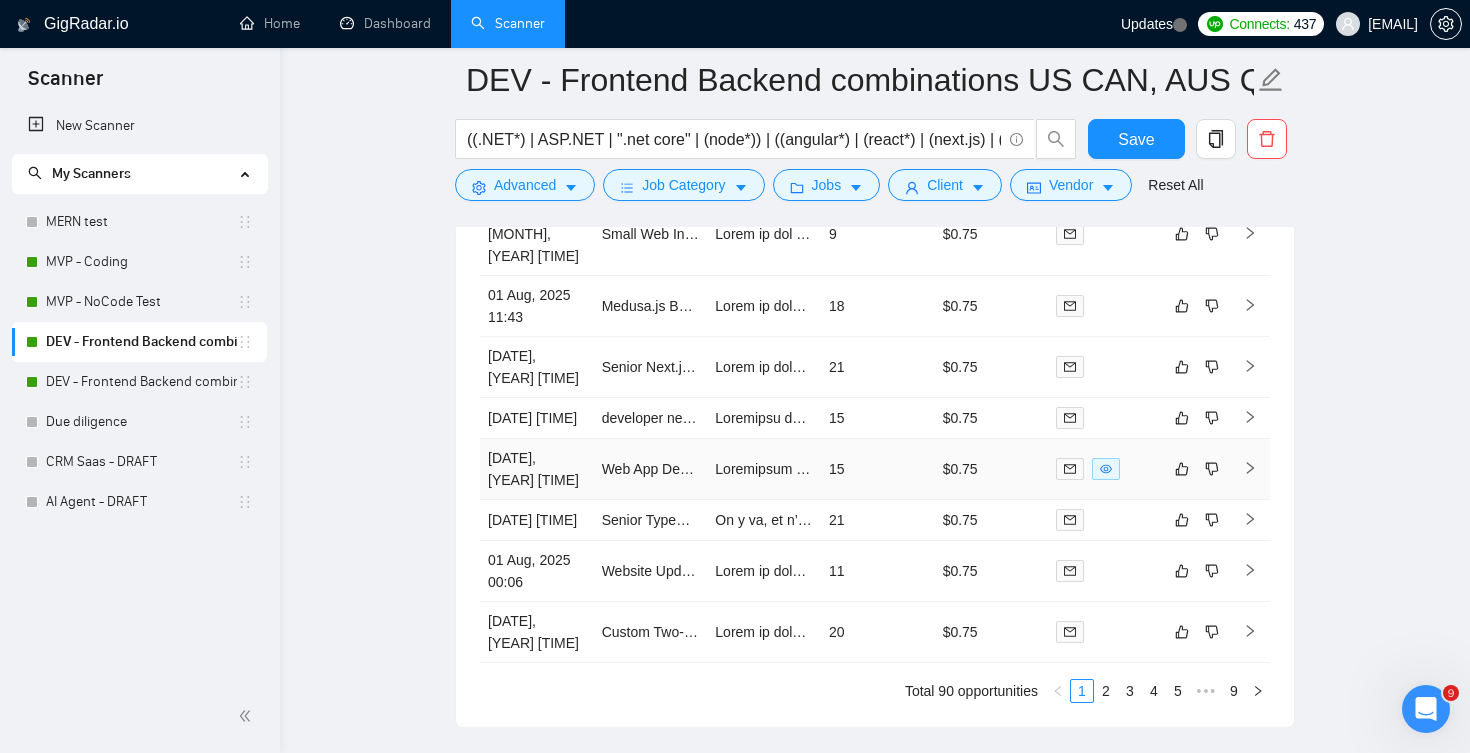 click on "$0.75" at bounding box center [992, 469] 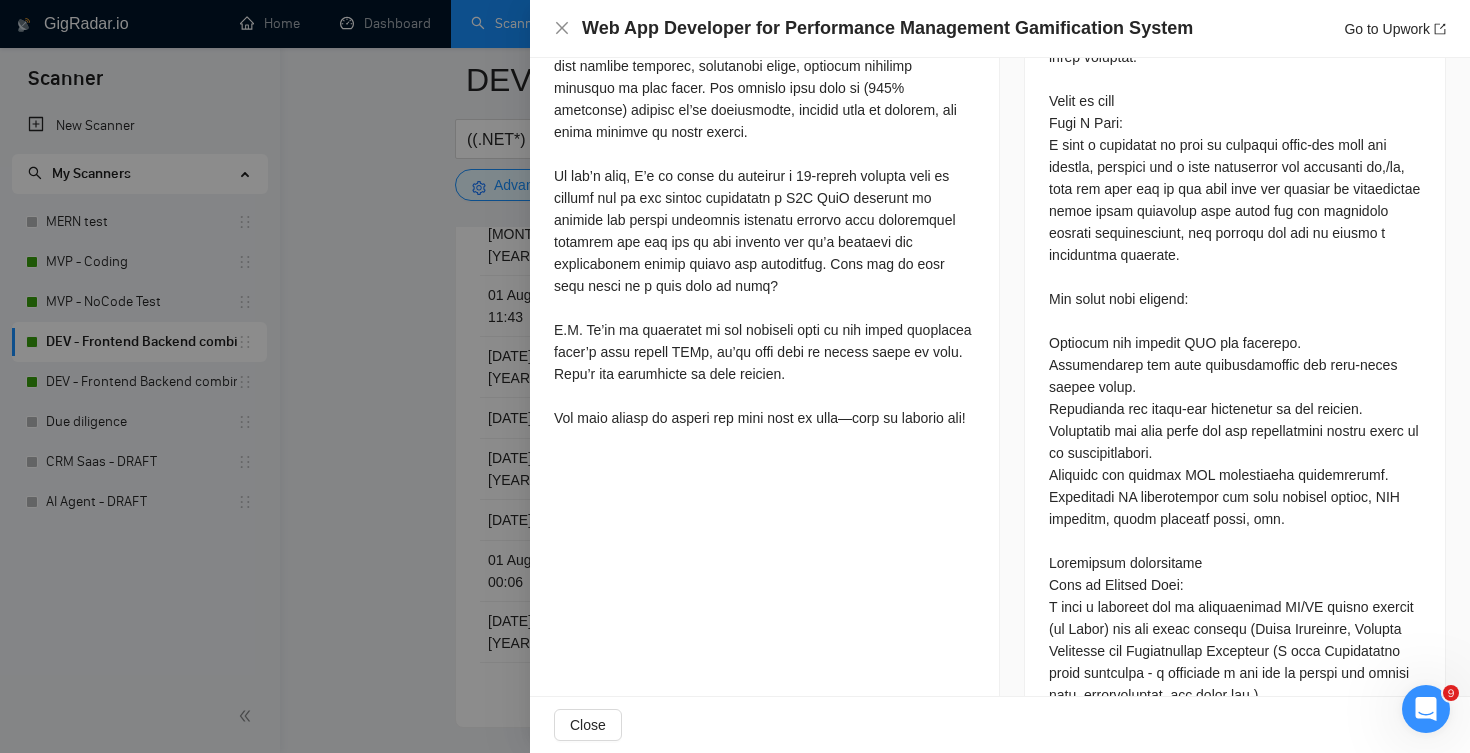 scroll, scrollTop: 996, scrollLeft: 0, axis: vertical 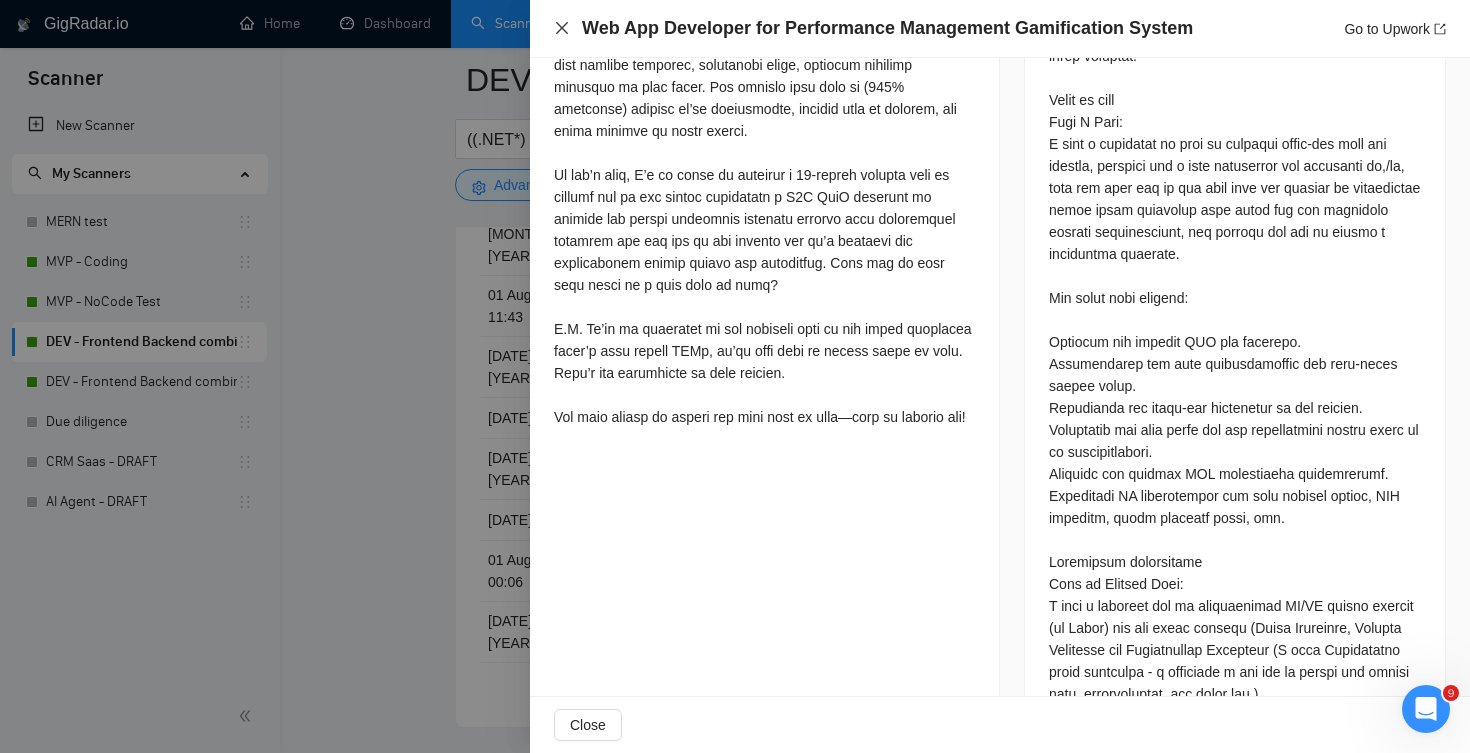 click 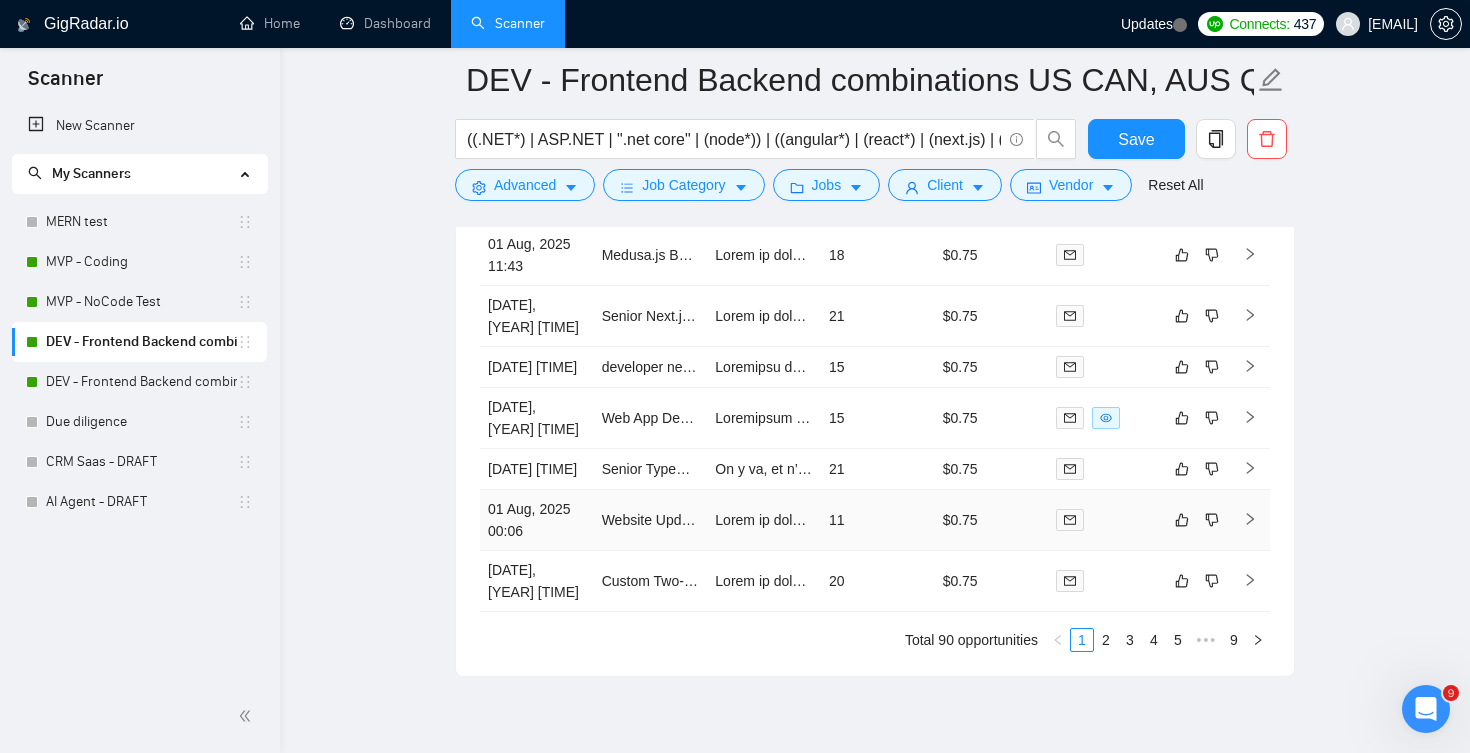 scroll, scrollTop: 4858, scrollLeft: 0, axis: vertical 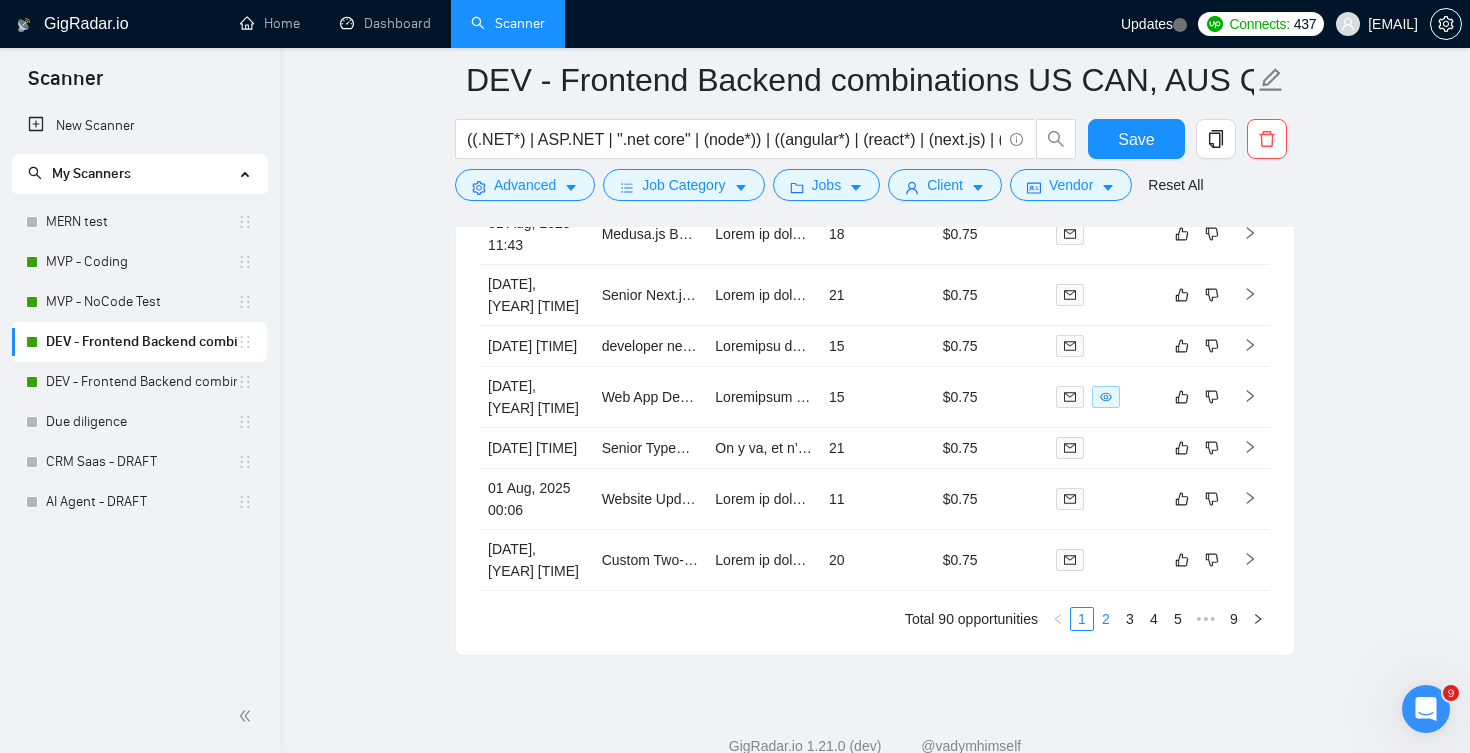 click on "2" at bounding box center (1106, 619) 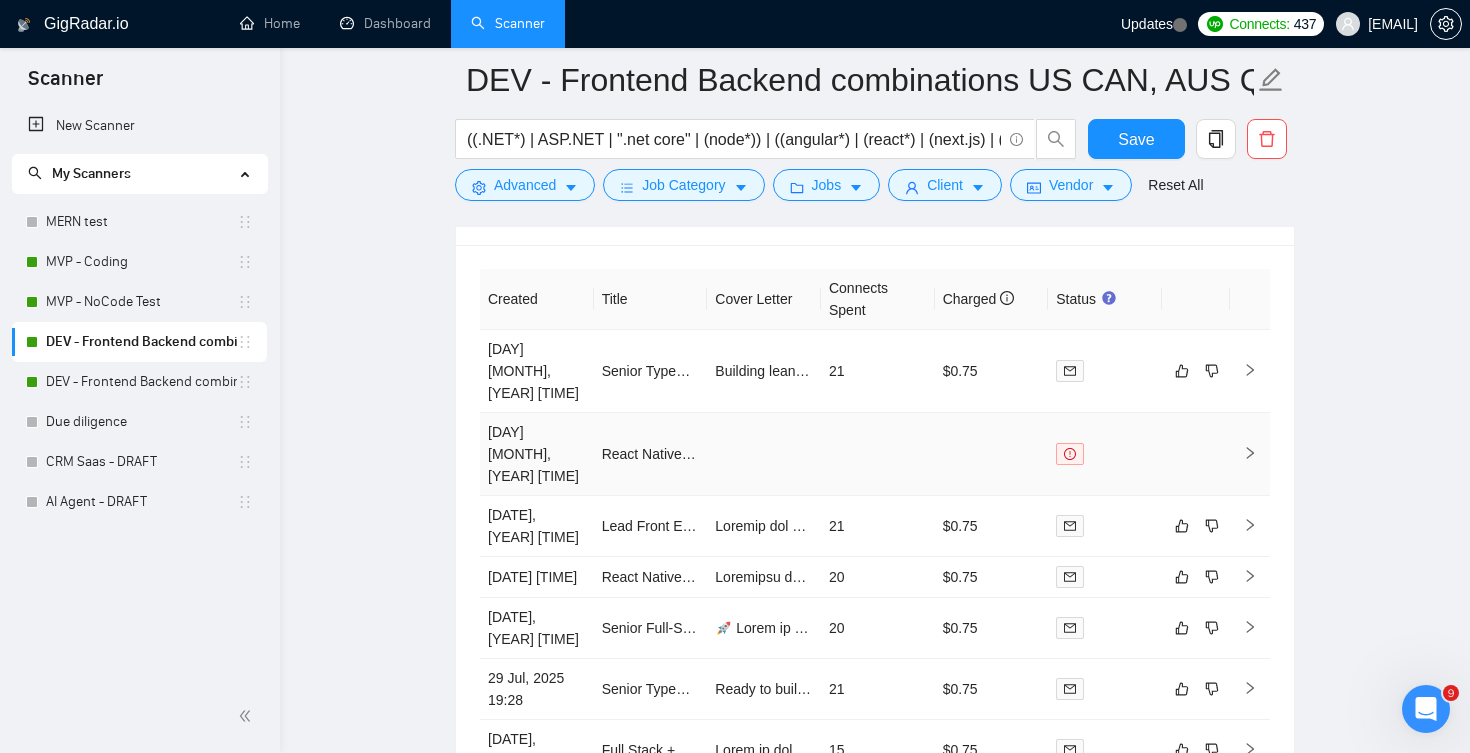 scroll, scrollTop: 4524, scrollLeft: 0, axis: vertical 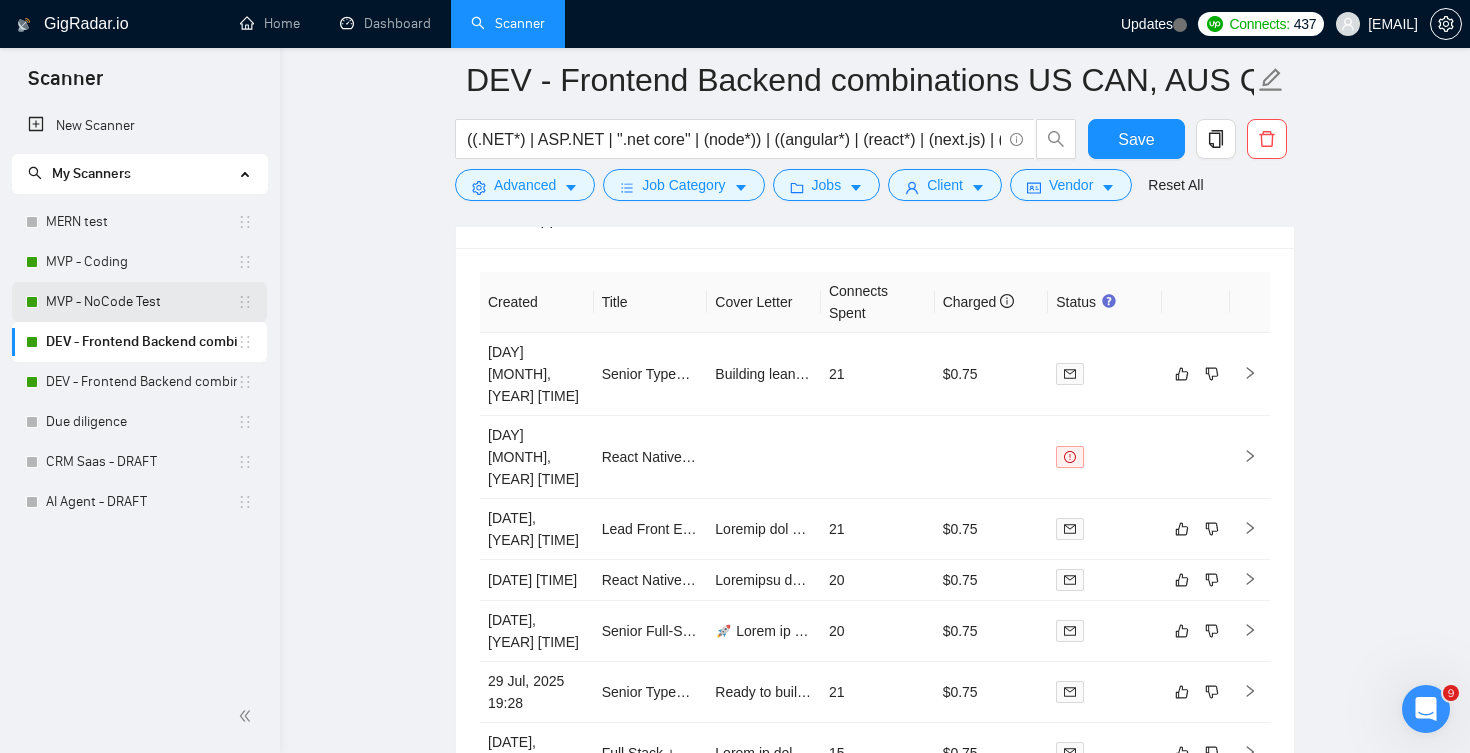 click on "MVP - NoCode Test" at bounding box center [141, 302] 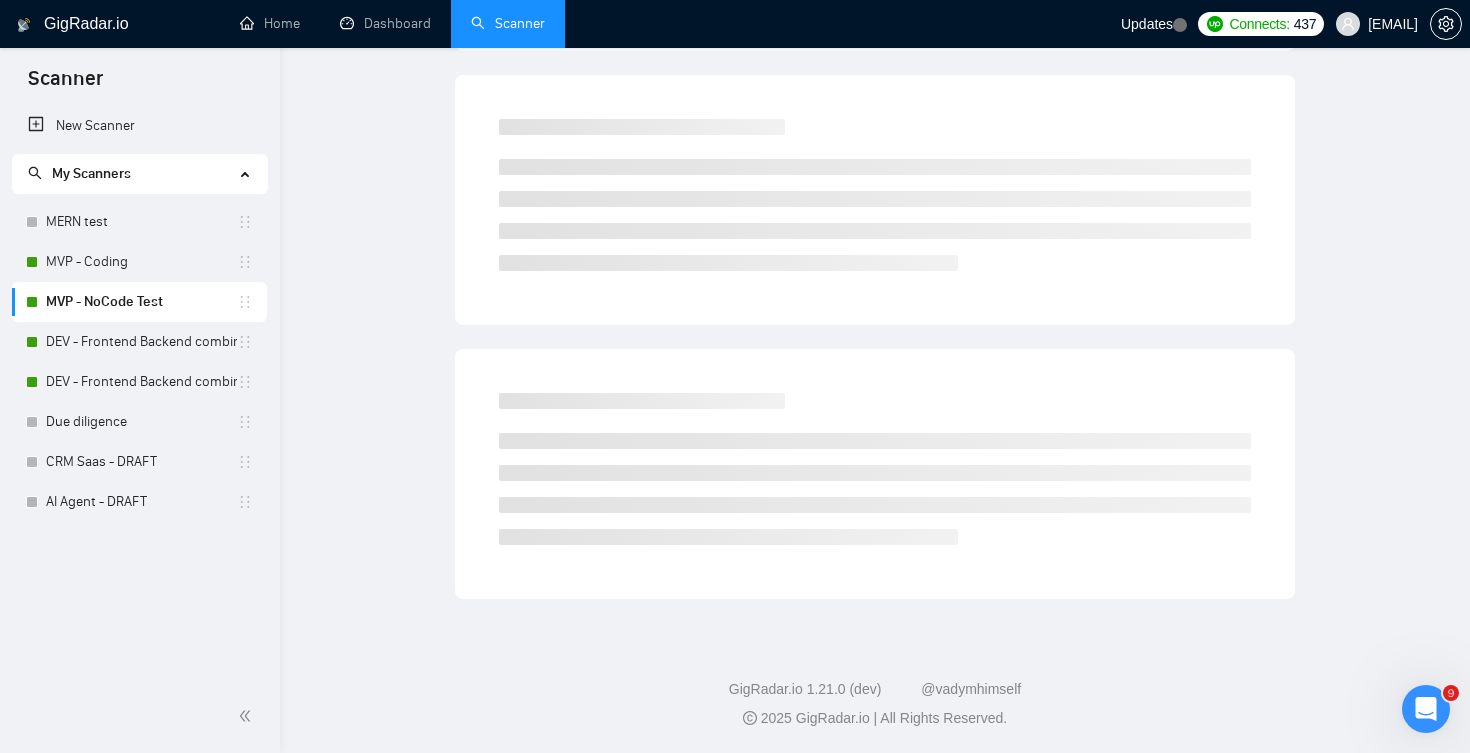 scroll, scrollTop: 0, scrollLeft: 0, axis: both 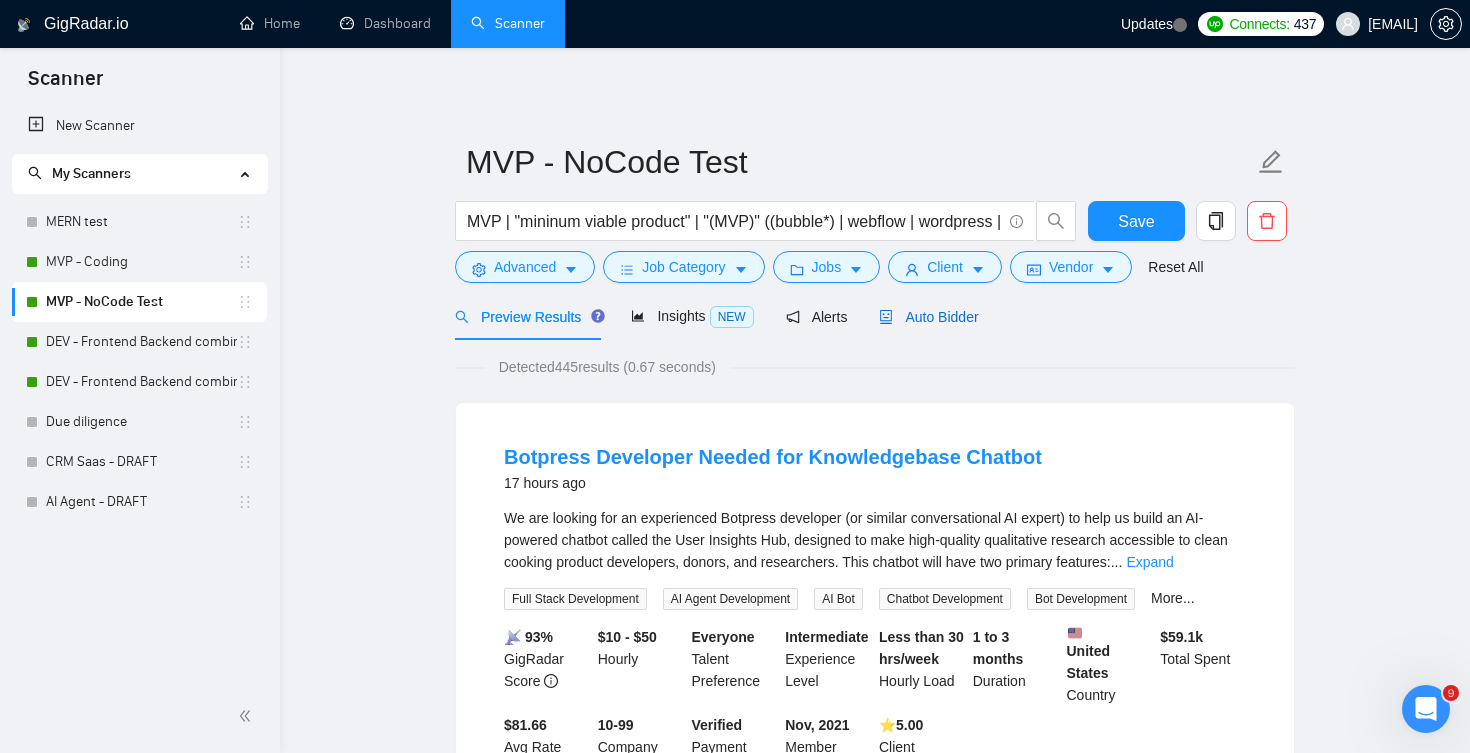 click on "Auto Bidder" at bounding box center (928, 317) 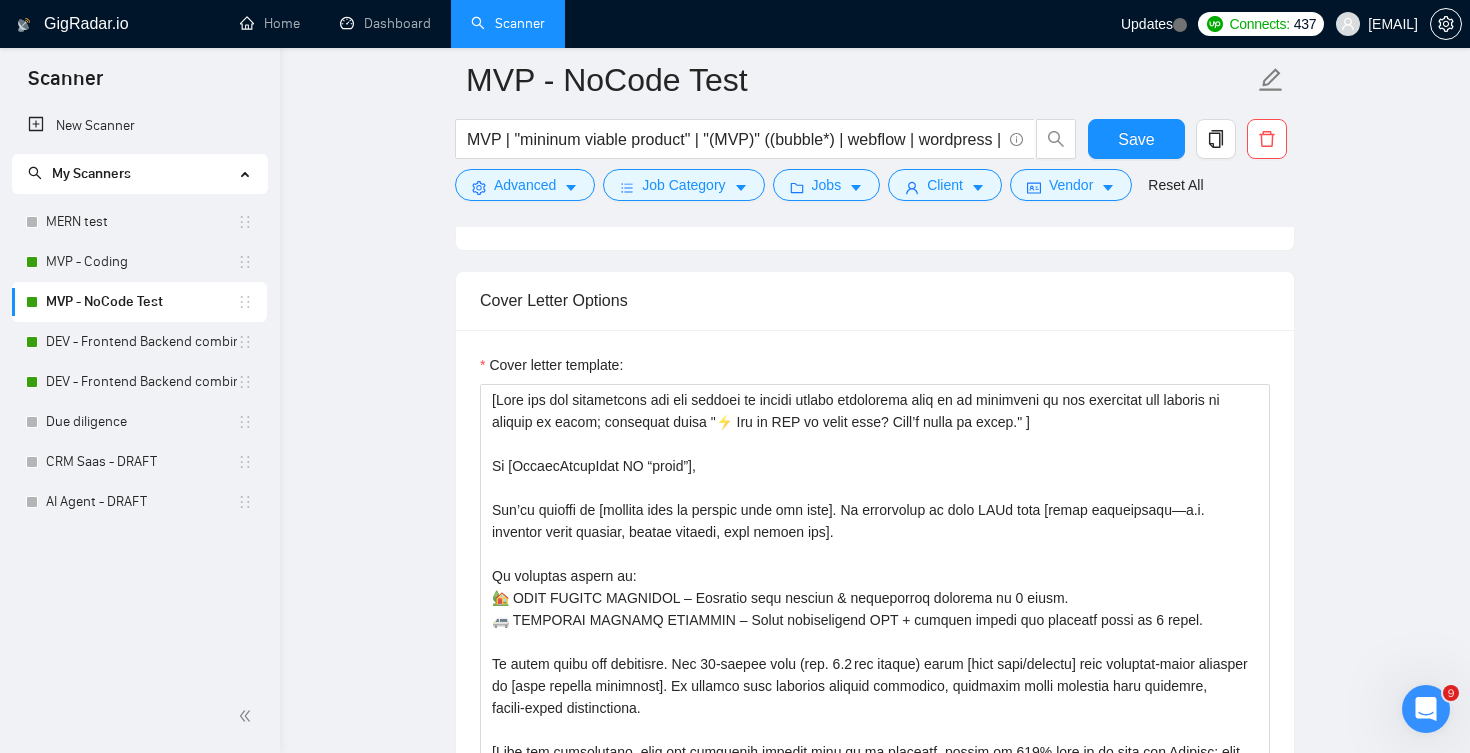 scroll, scrollTop: 1672, scrollLeft: 0, axis: vertical 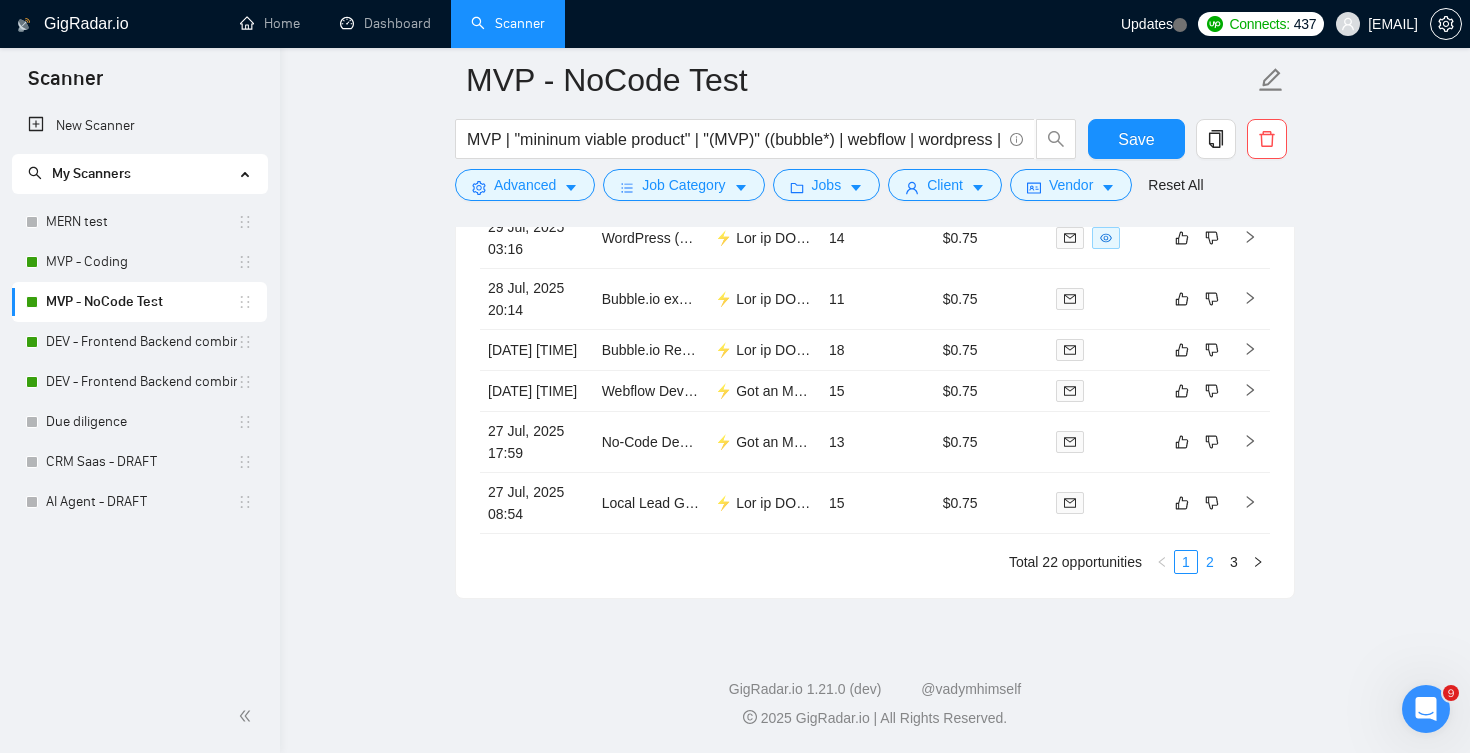 click on "2" at bounding box center (1210, 562) 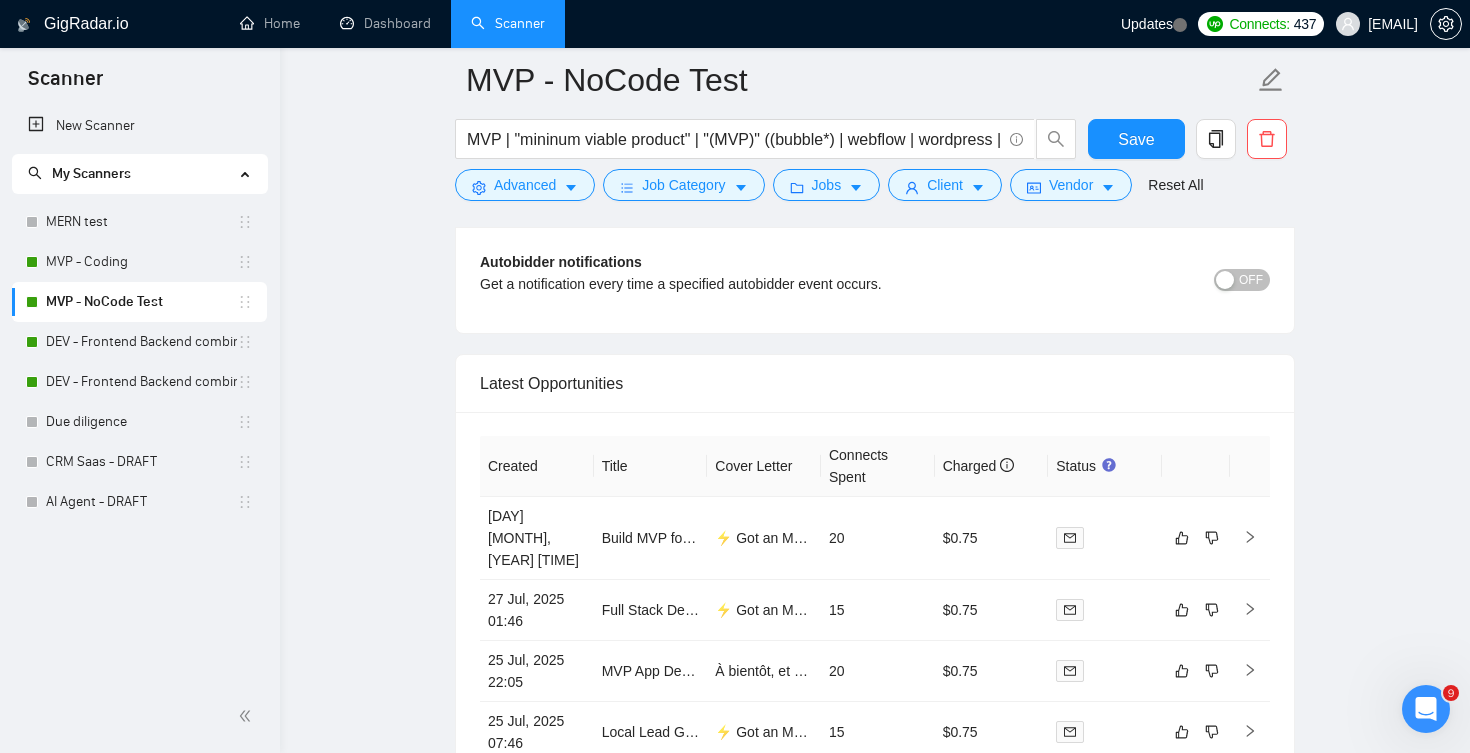 scroll, scrollTop: 4362, scrollLeft: 0, axis: vertical 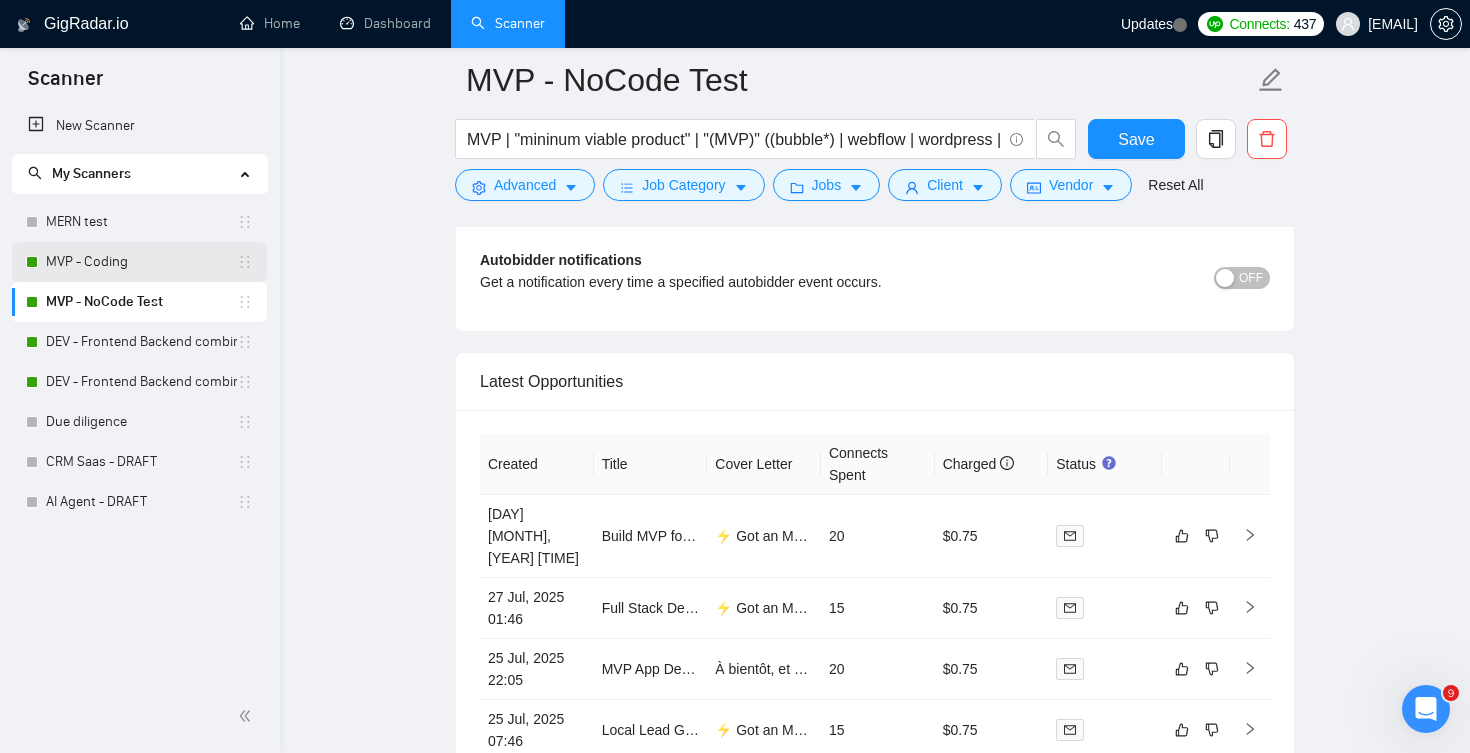 click on "MVP - Coding" at bounding box center (141, 262) 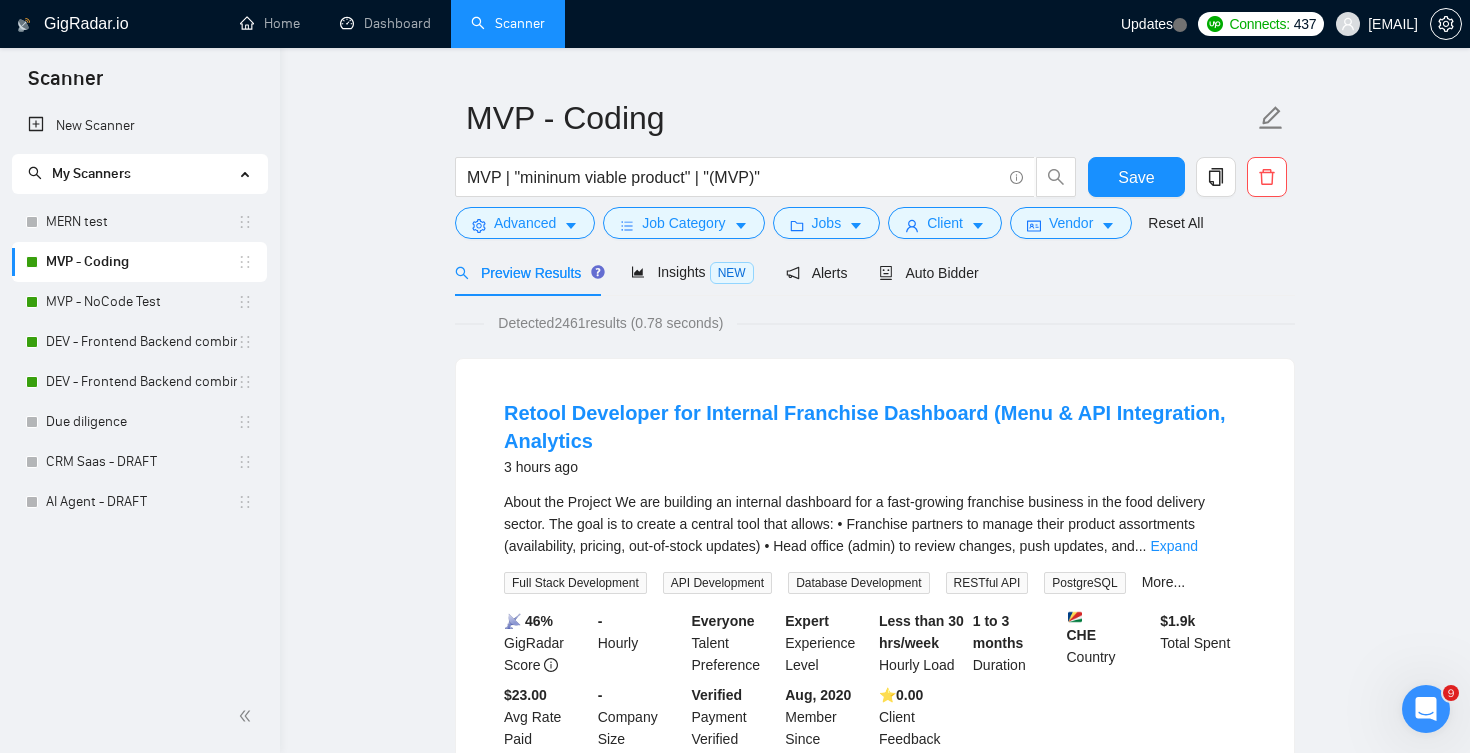 scroll, scrollTop: 43, scrollLeft: 0, axis: vertical 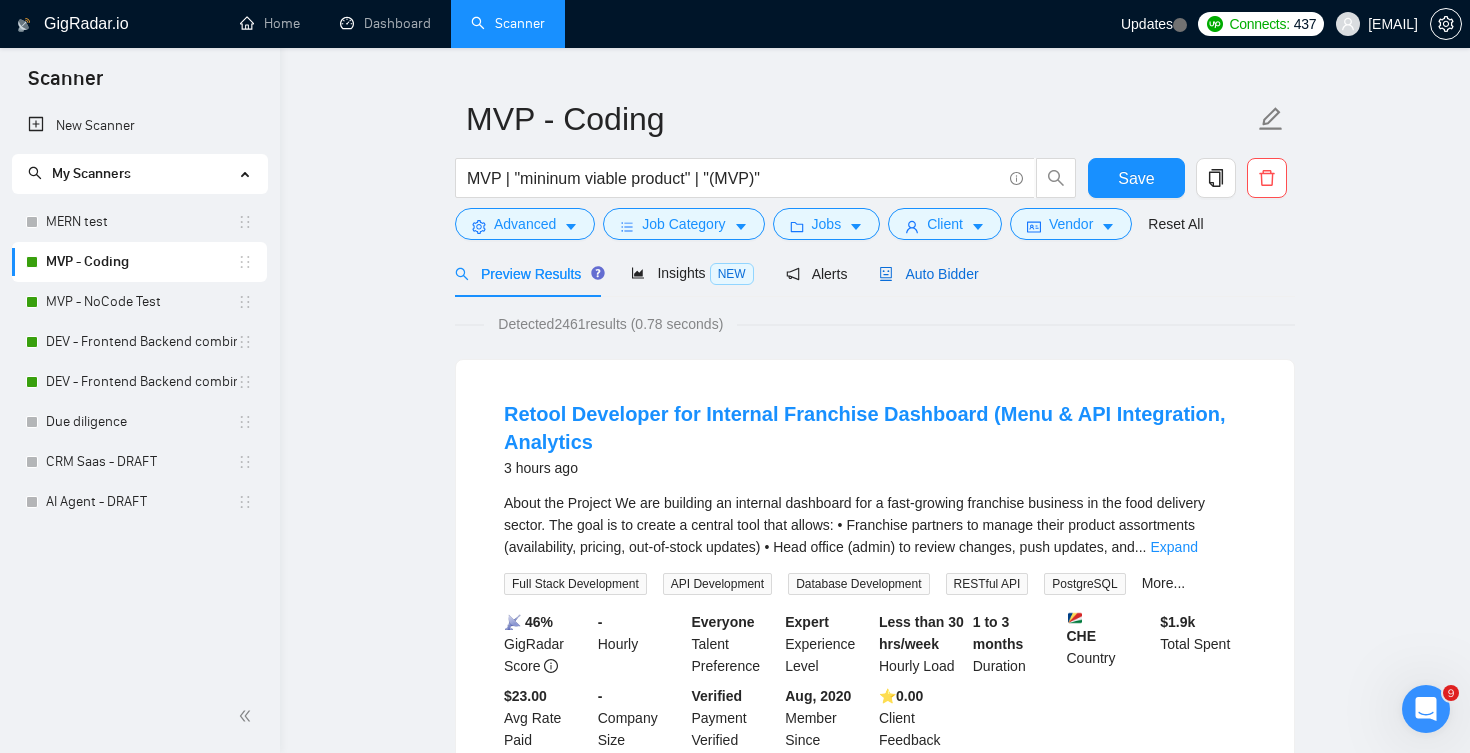 click on "Auto Bidder" at bounding box center (928, 274) 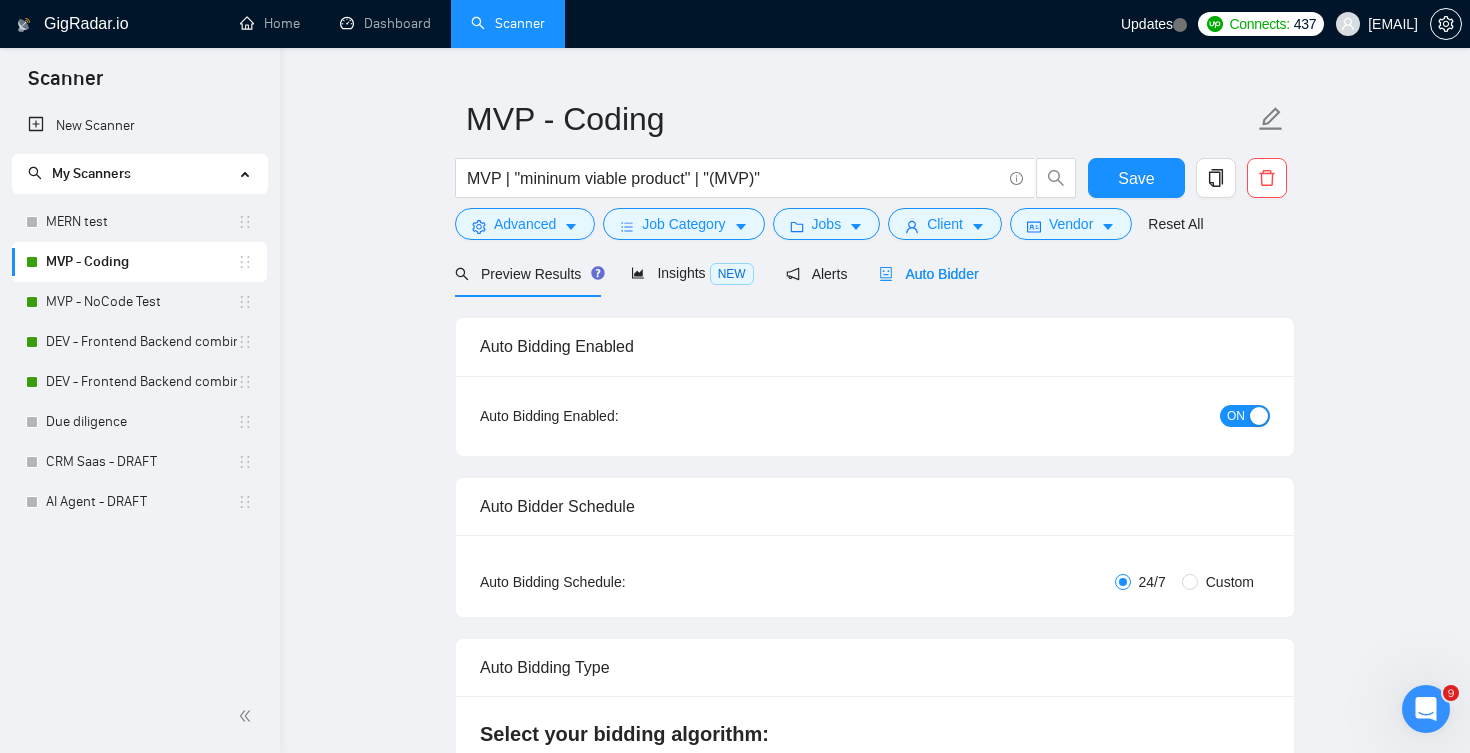 type 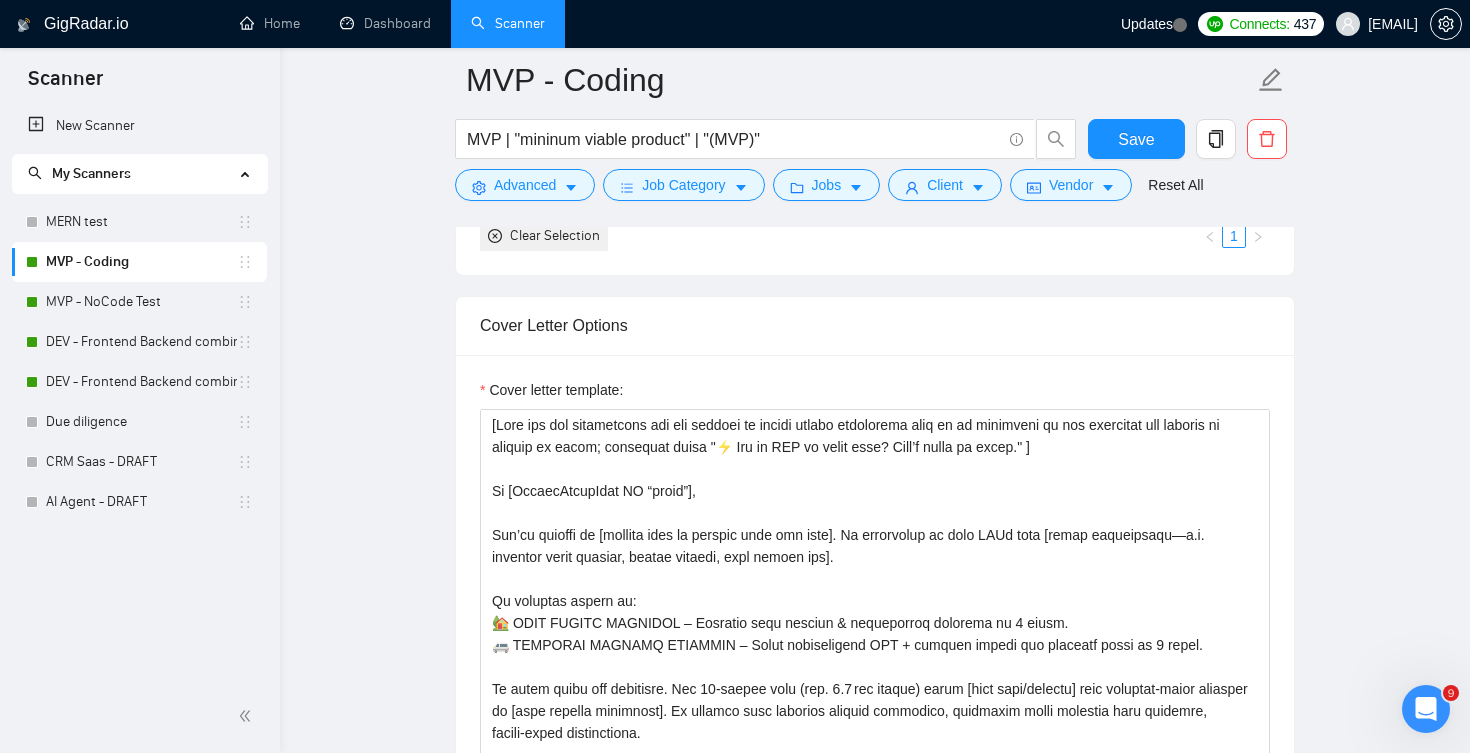 scroll, scrollTop: 1722, scrollLeft: 0, axis: vertical 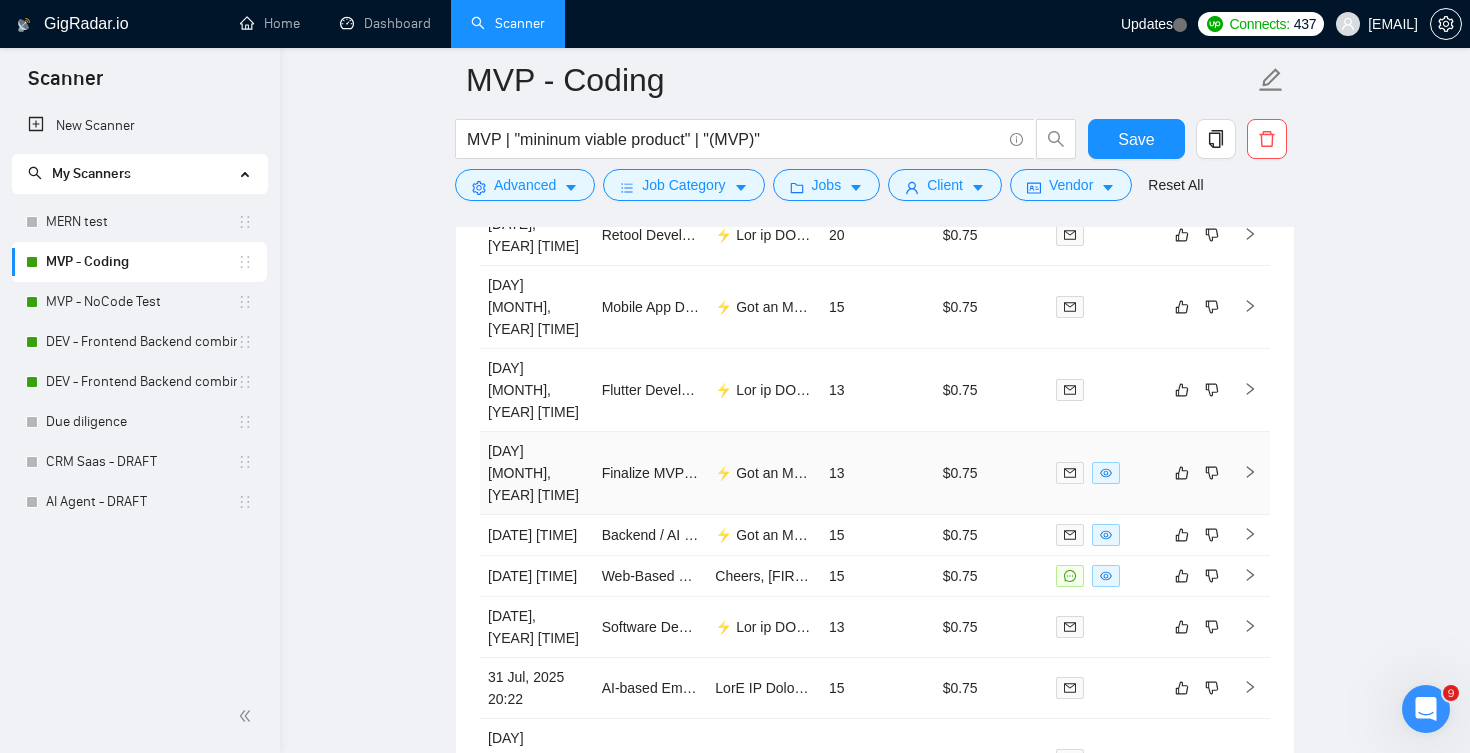 click on "$0.75" at bounding box center [992, 473] 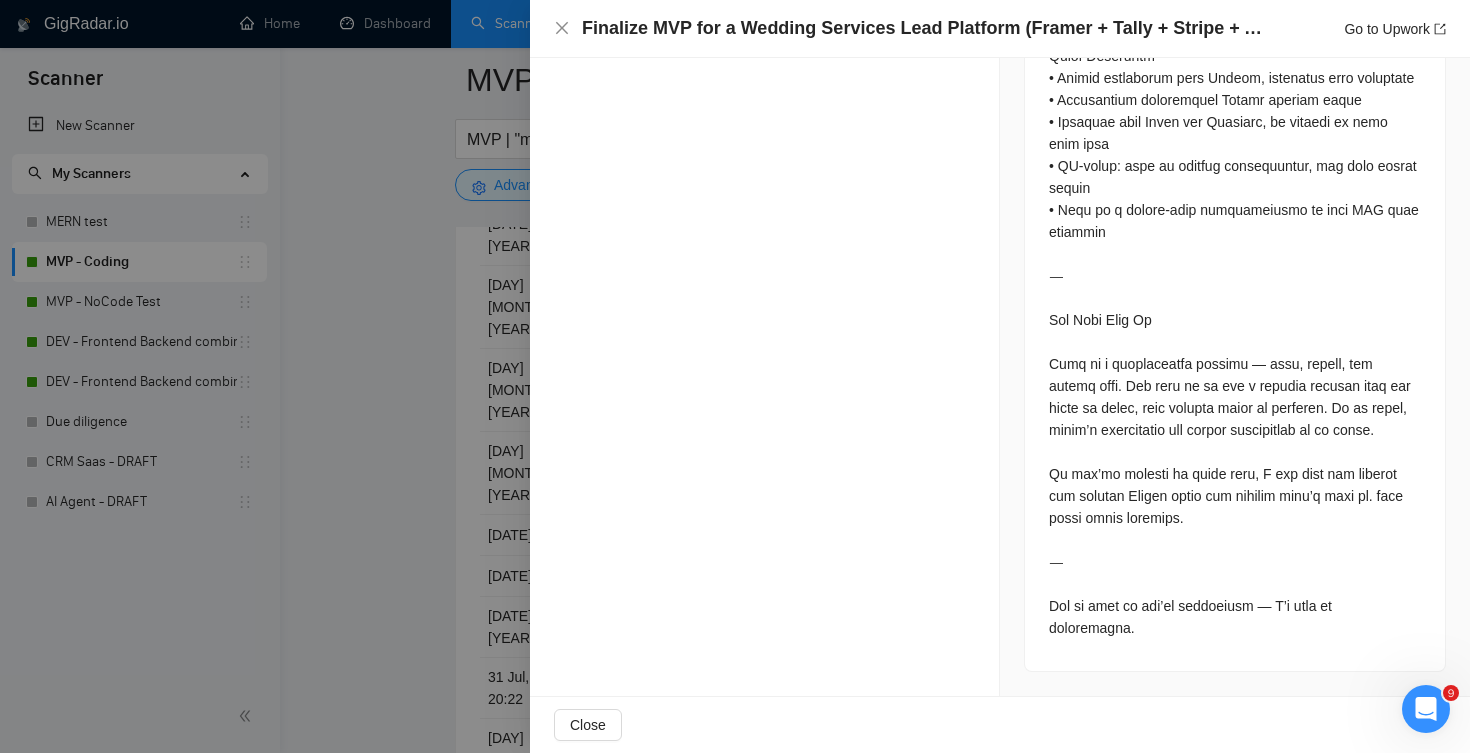 scroll, scrollTop: 2606, scrollLeft: 0, axis: vertical 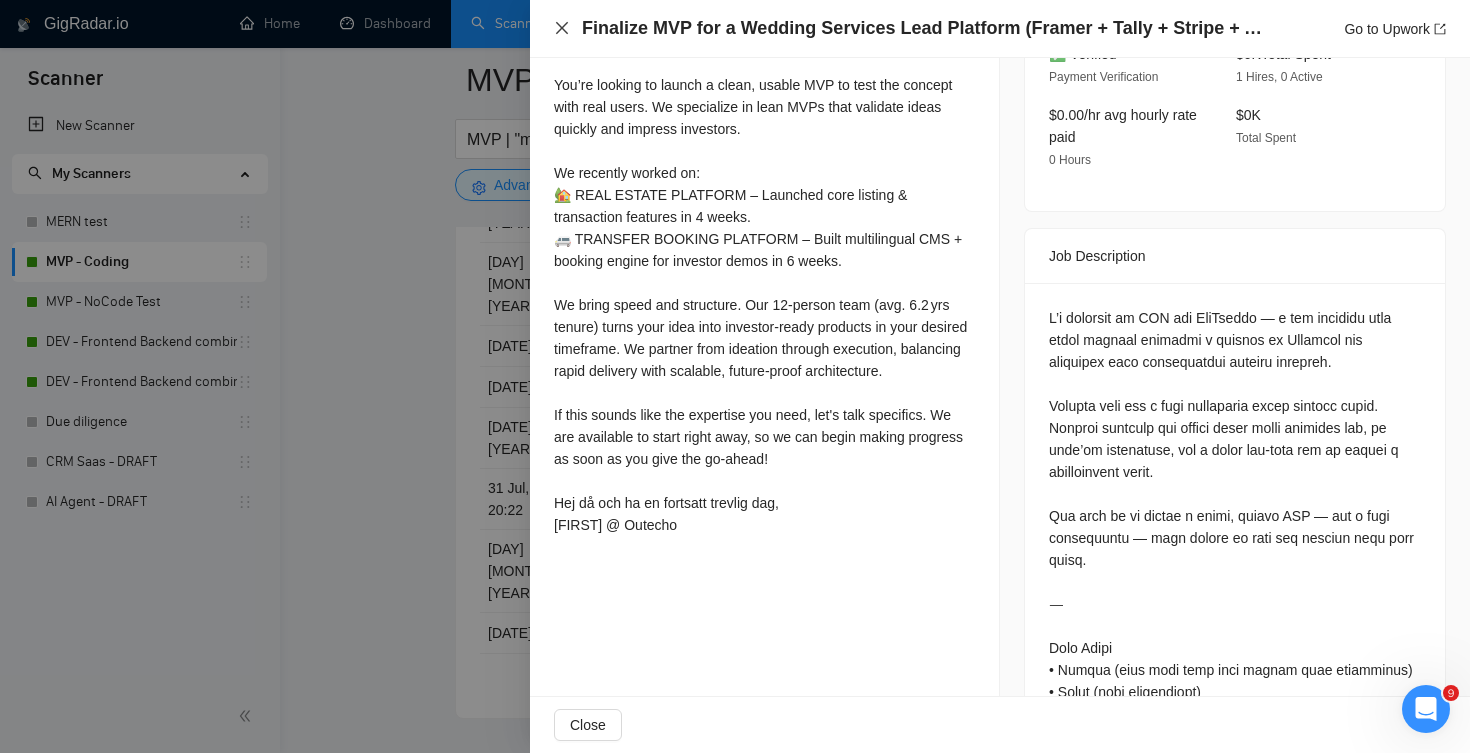 click 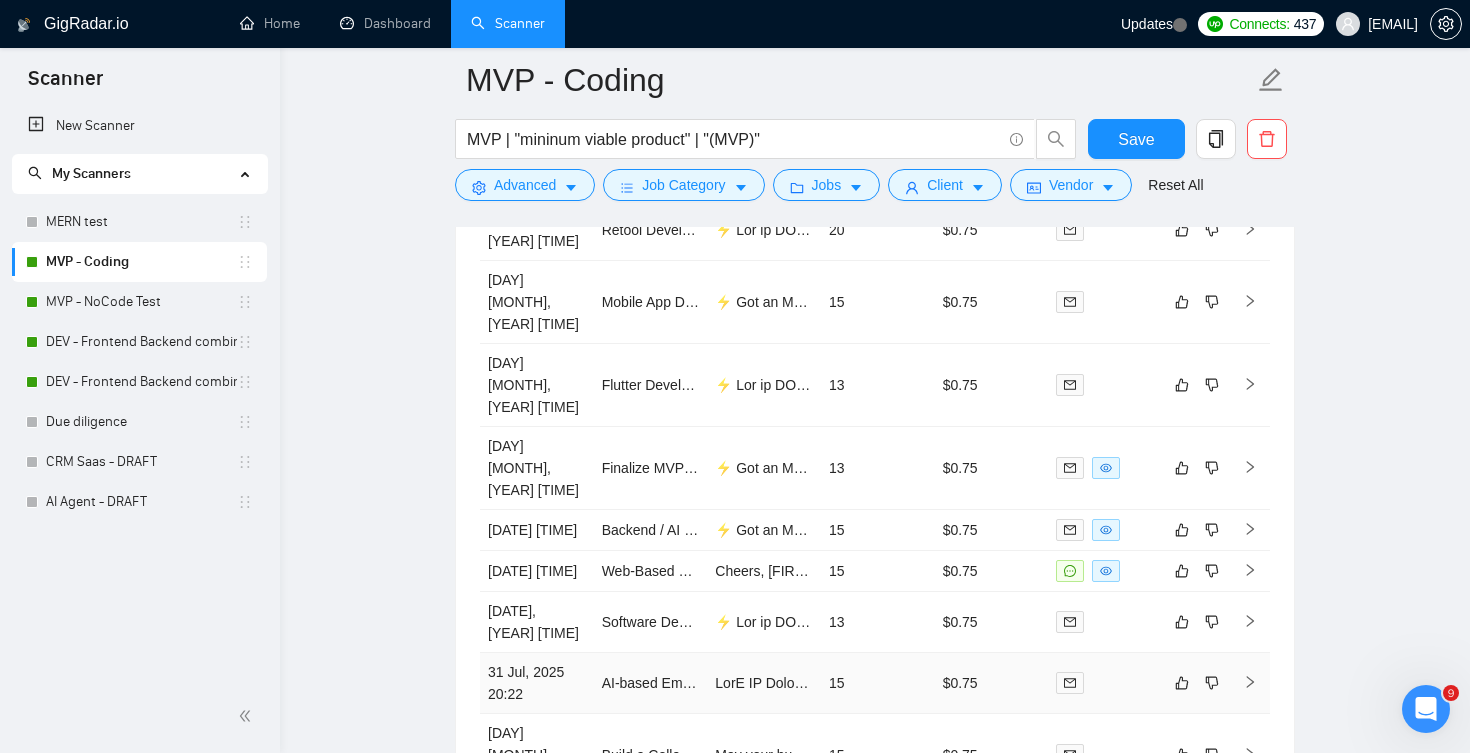 scroll, scrollTop: 4656, scrollLeft: 0, axis: vertical 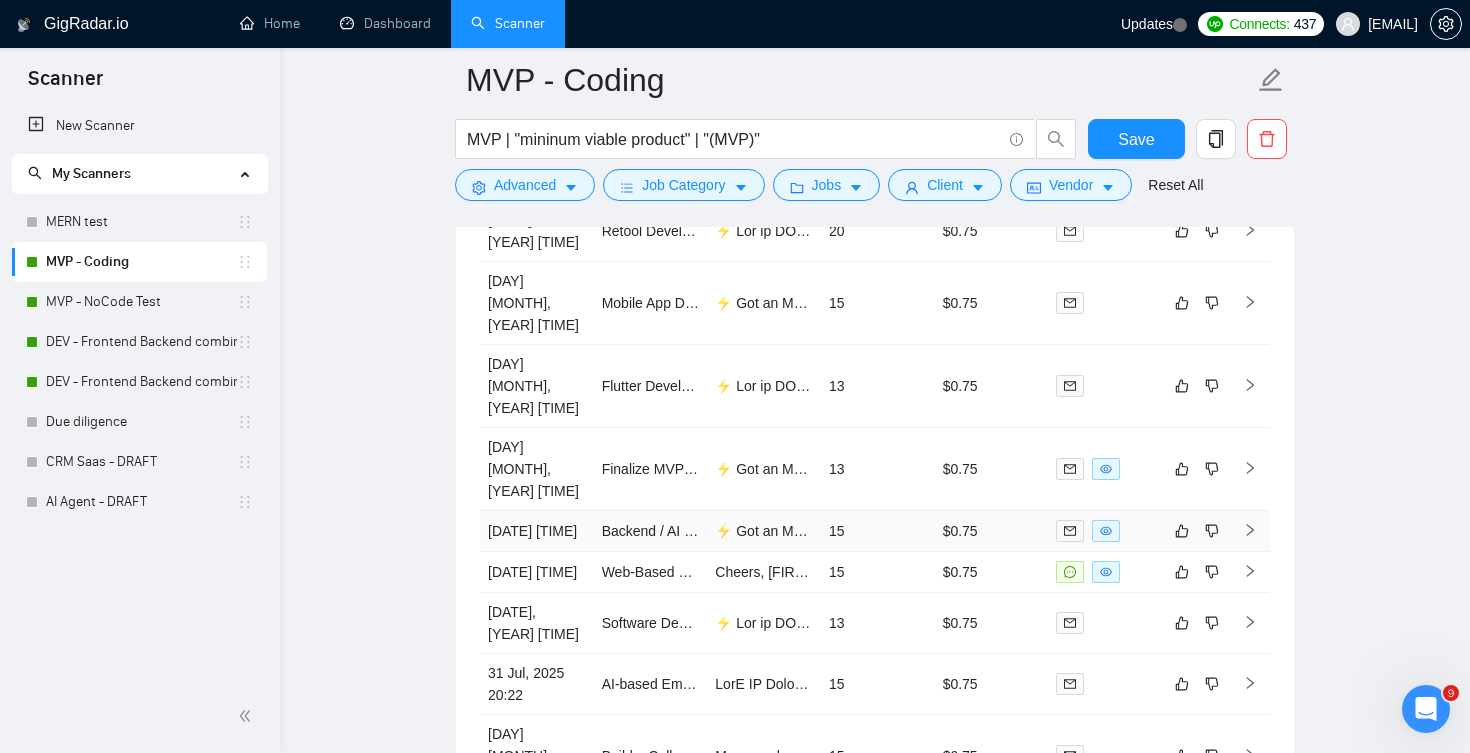 click on "$0.75" at bounding box center (992, 531) 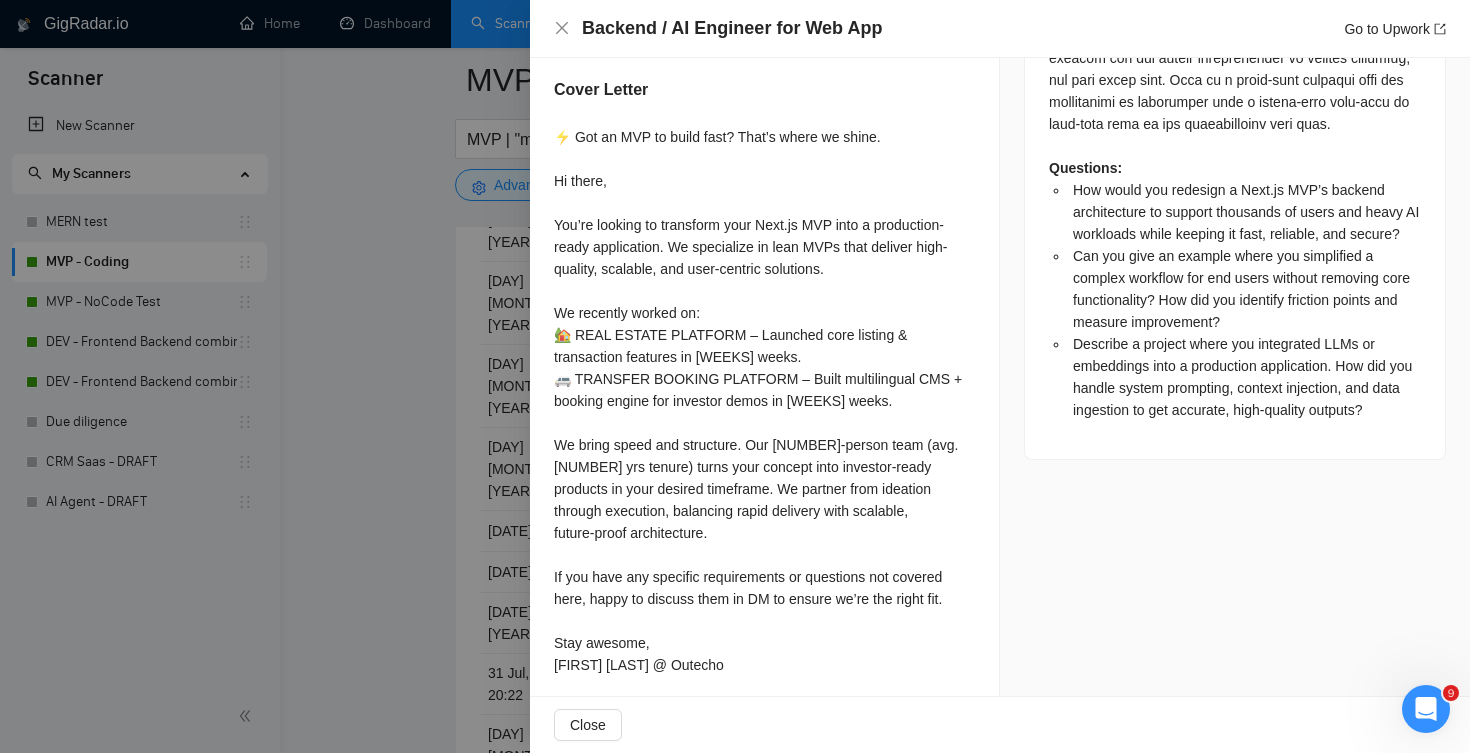scroll, scrollTop: 1398, scrollLeft: 0, axis: vertical 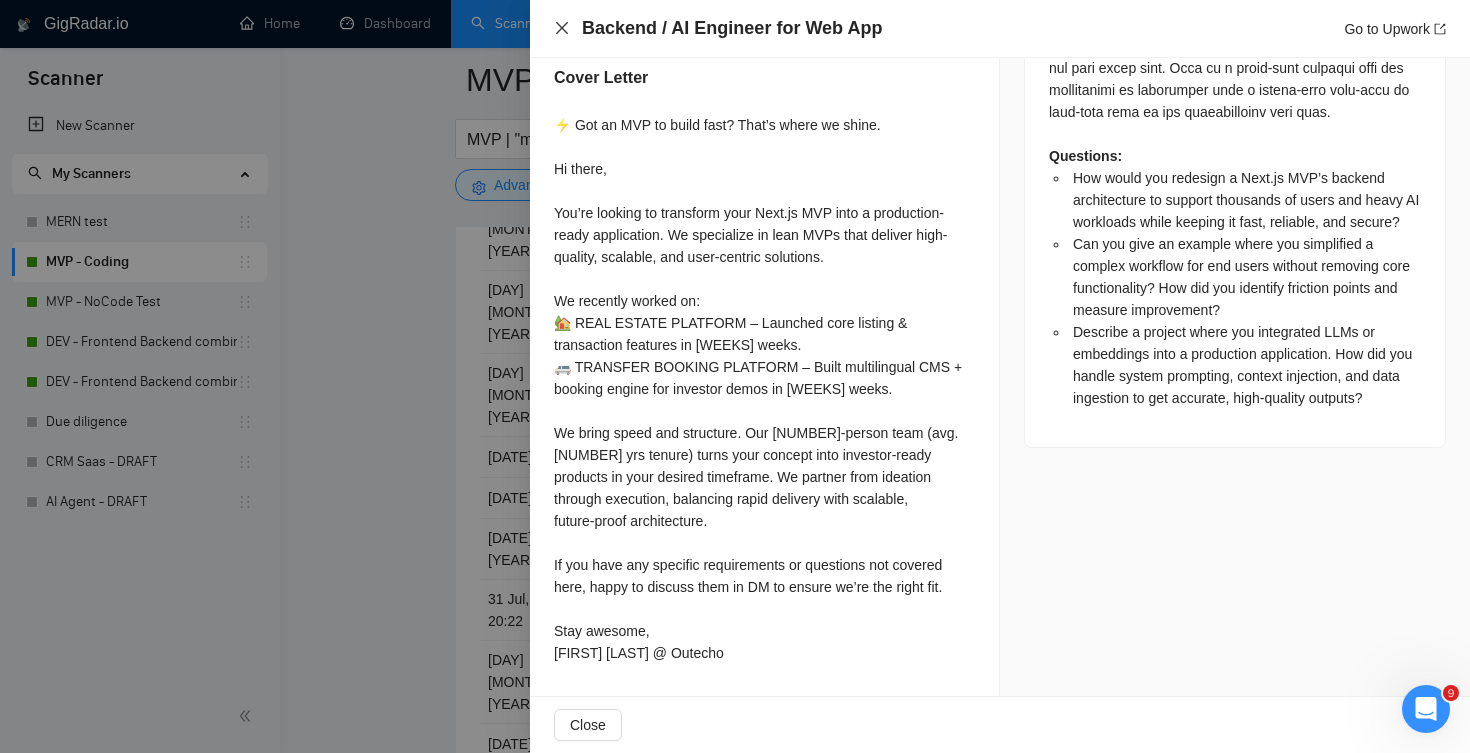 click 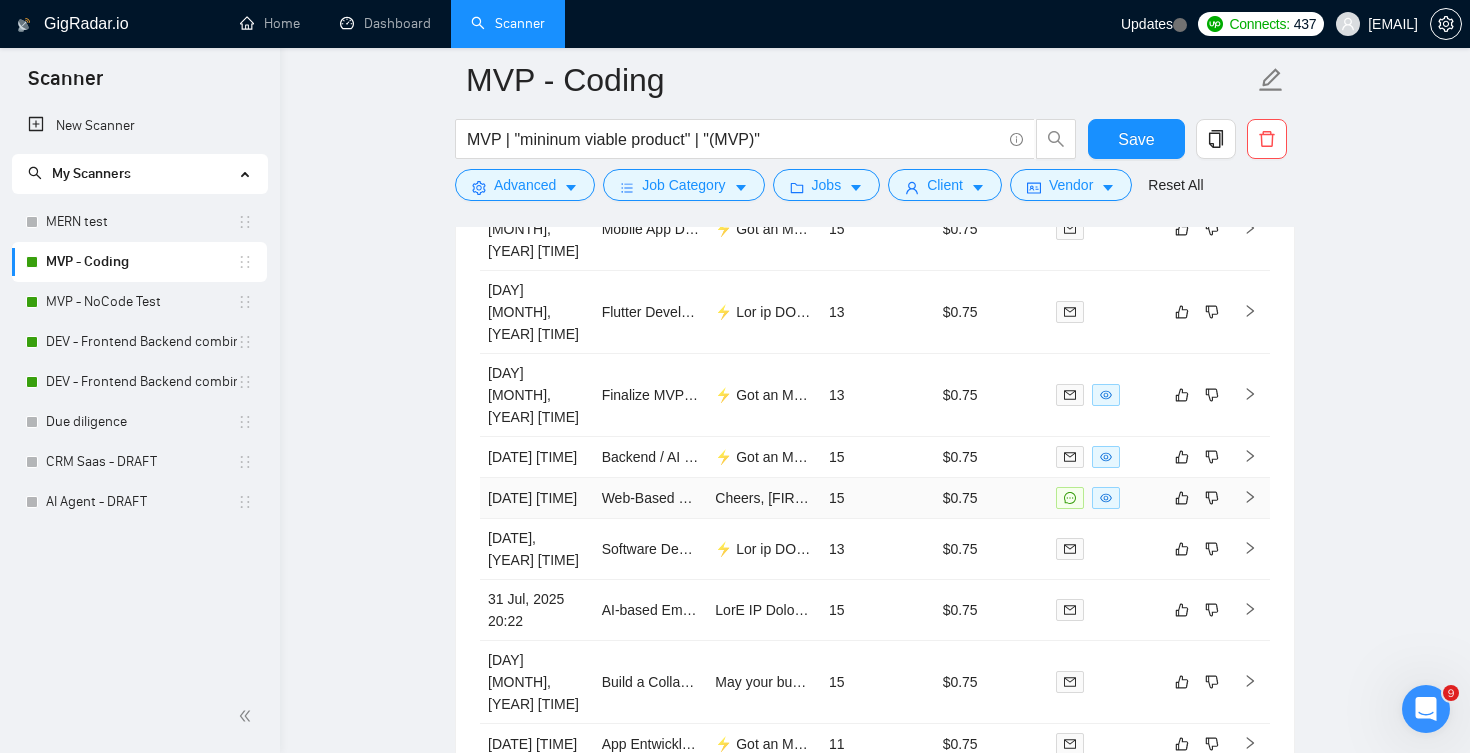 click on "15" at bounding box center [878, 498] 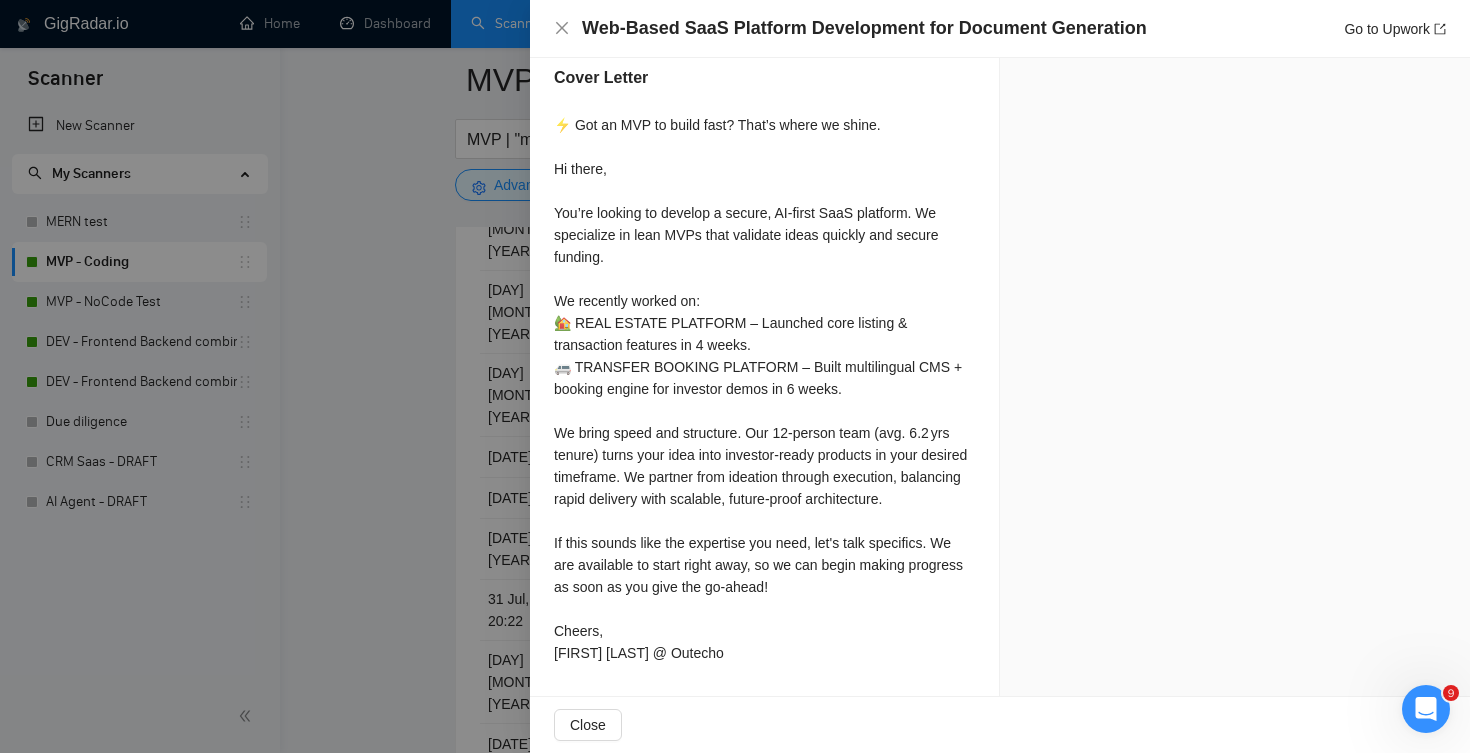 scroll, scrollTop: 3391, scrollLeft: 0, axis: vertical 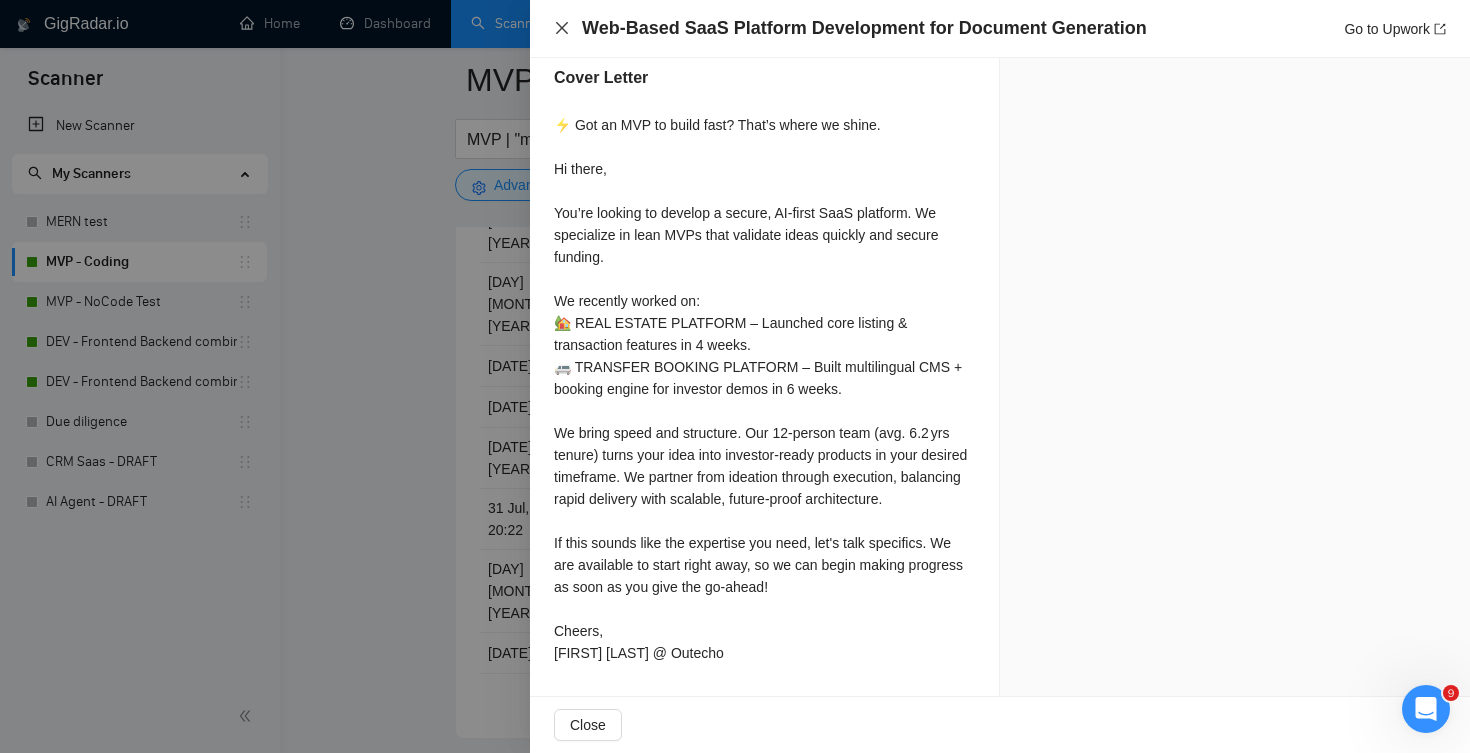 click 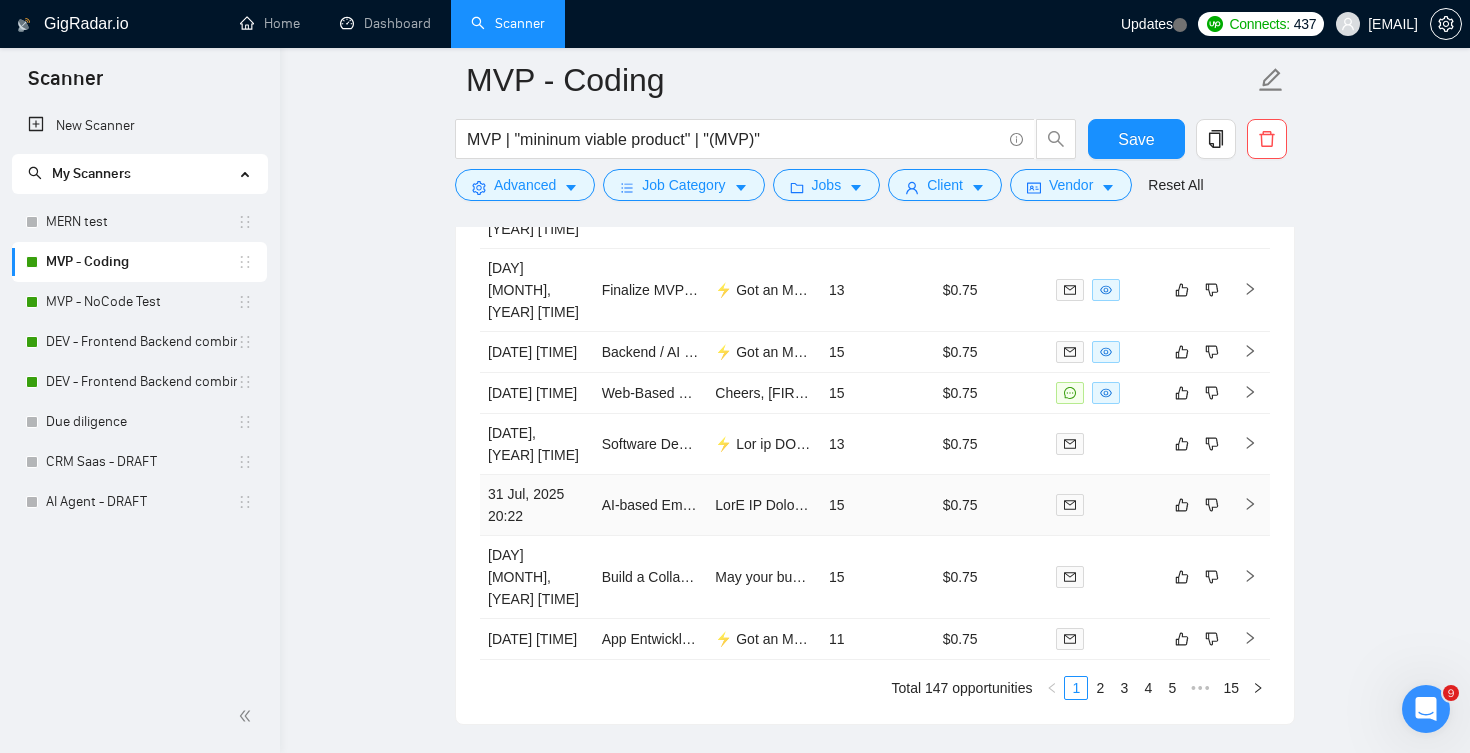 scroll, scrollTop: 4864, scrollLeft: 0, axis: vertical 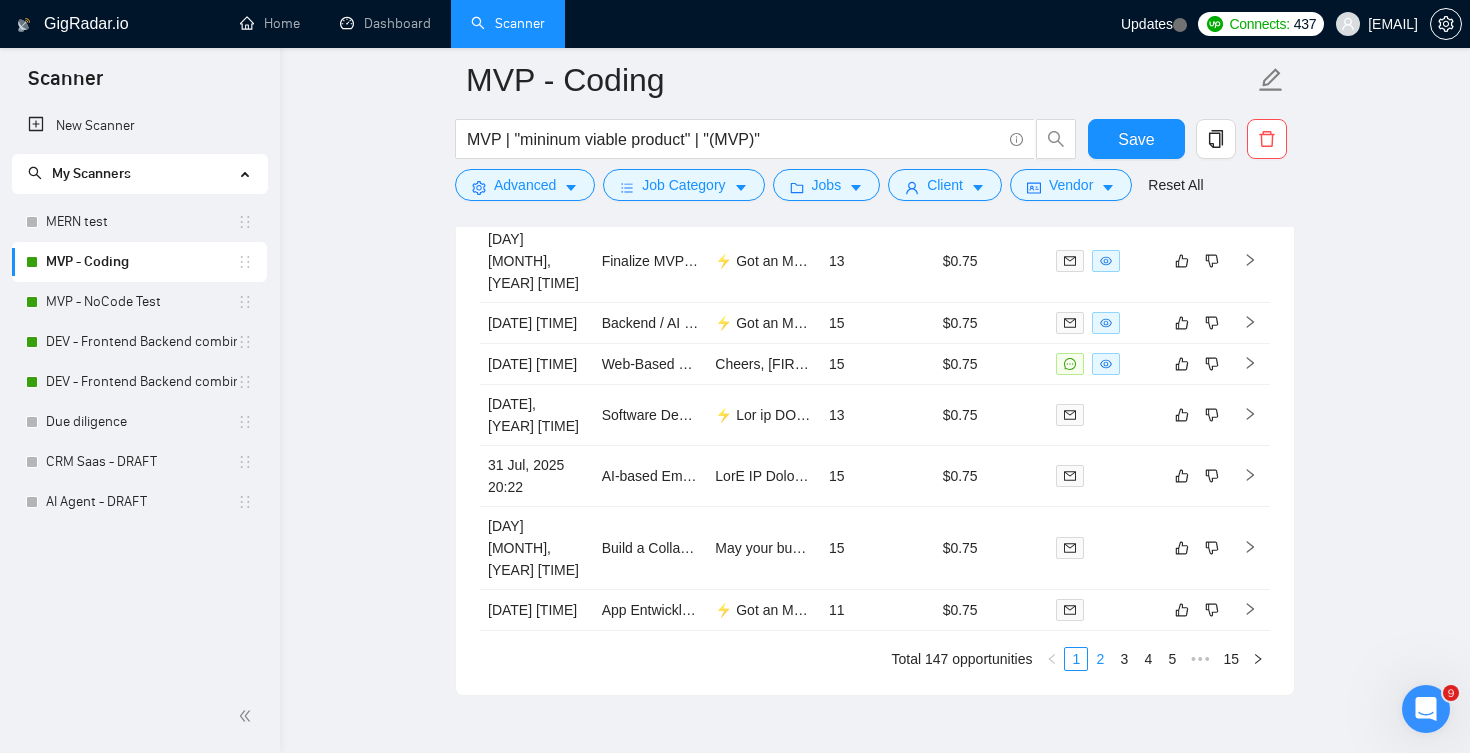 click on "2" at bounding box center (1100, 659) 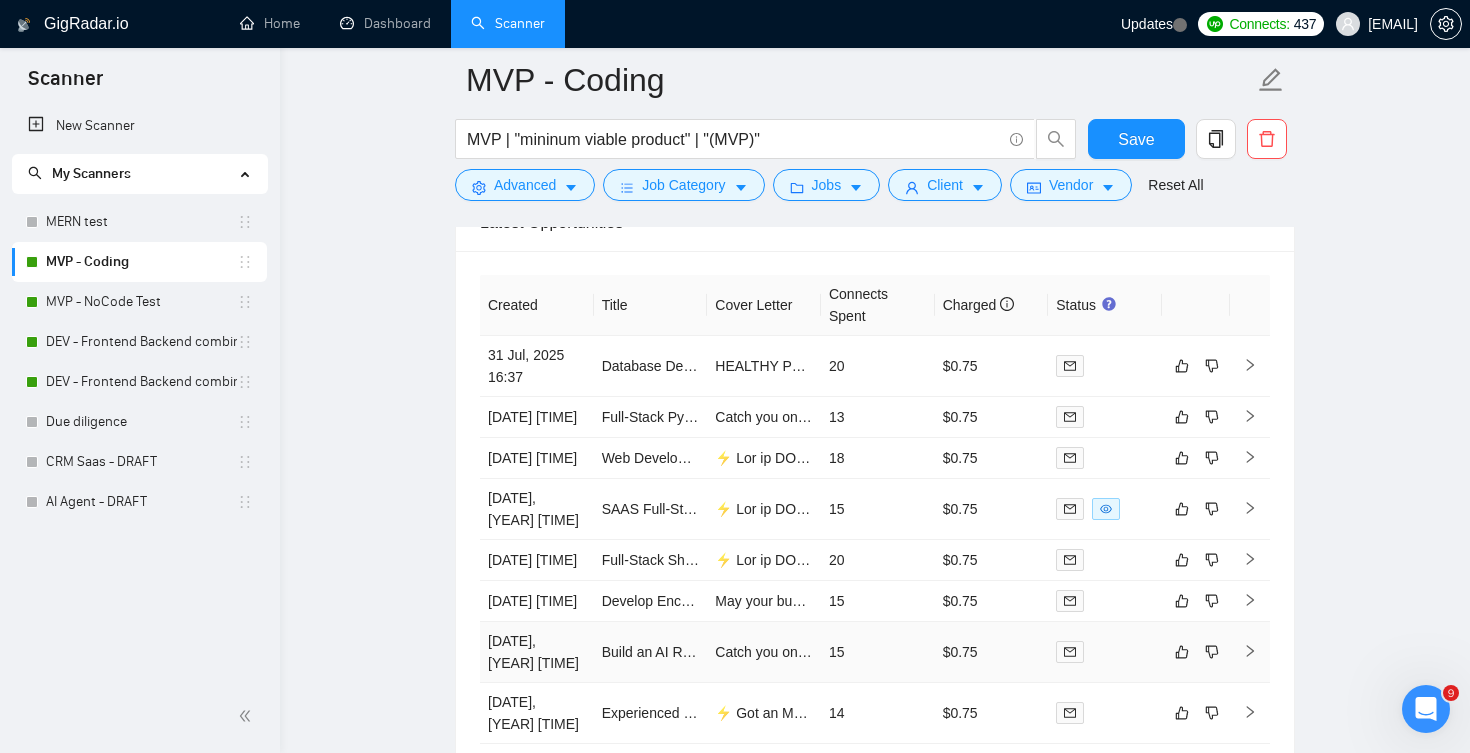 scroll, scrollTop: 4522, scrollLeft: 0, axis: vertical 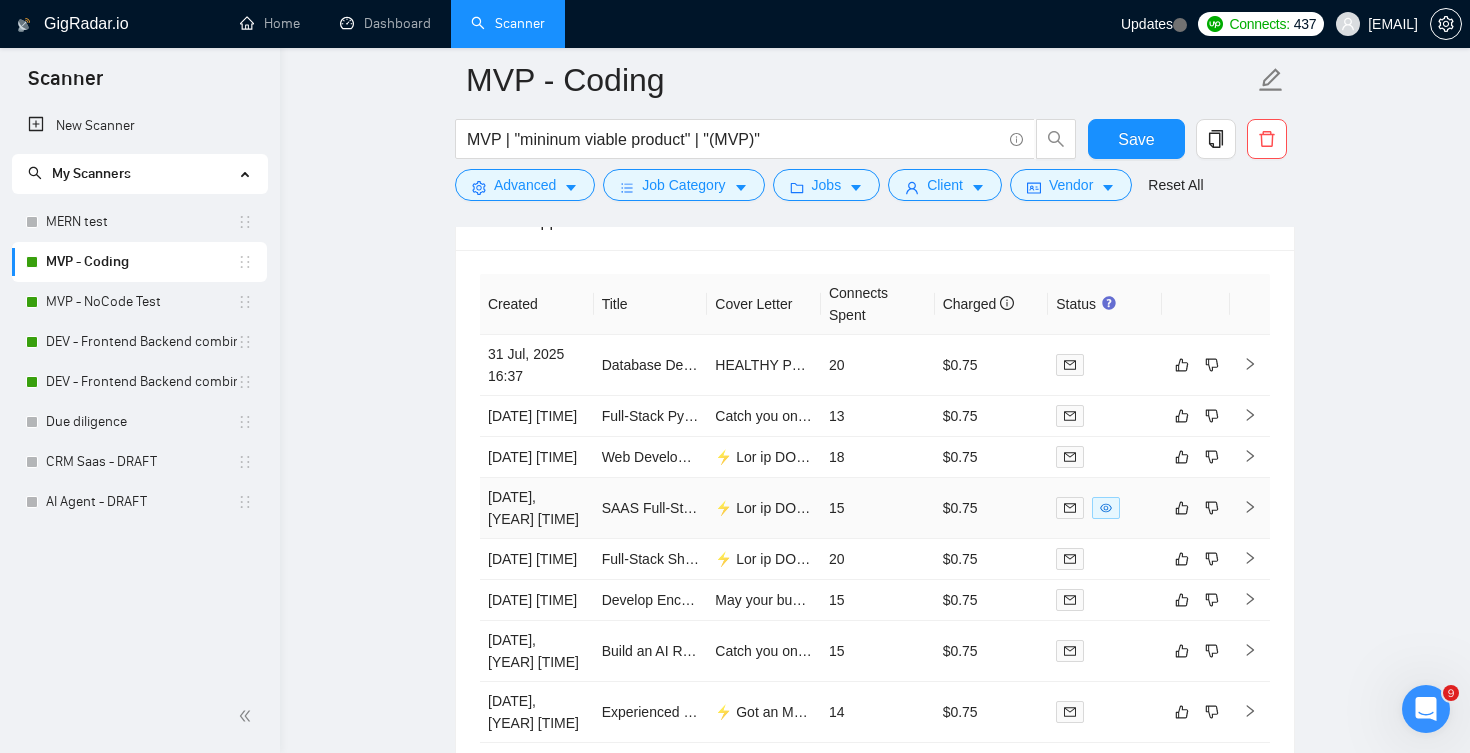 click on "15" at bounding box center [878, 508] 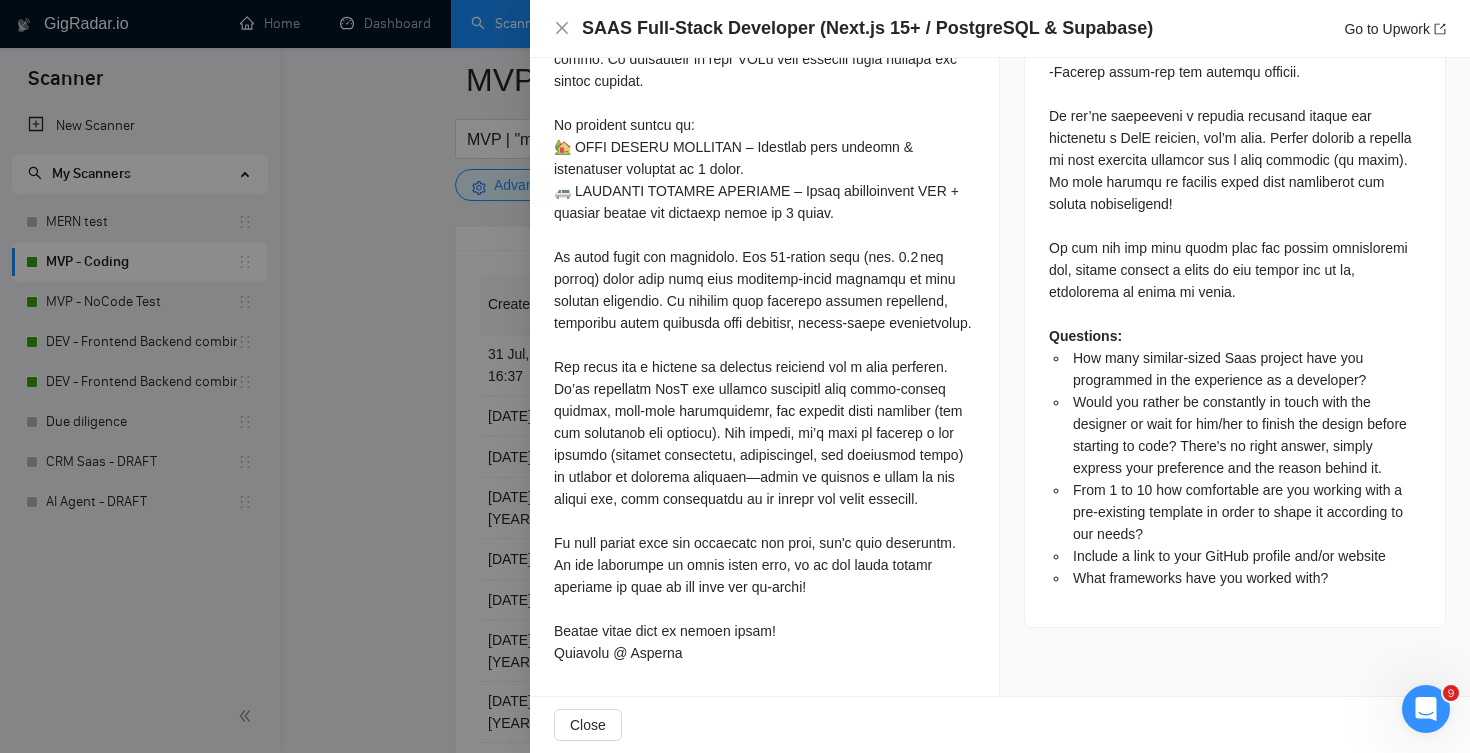 scroll, scrollTop: 1946, scrollLeft: 0, axis: vertical 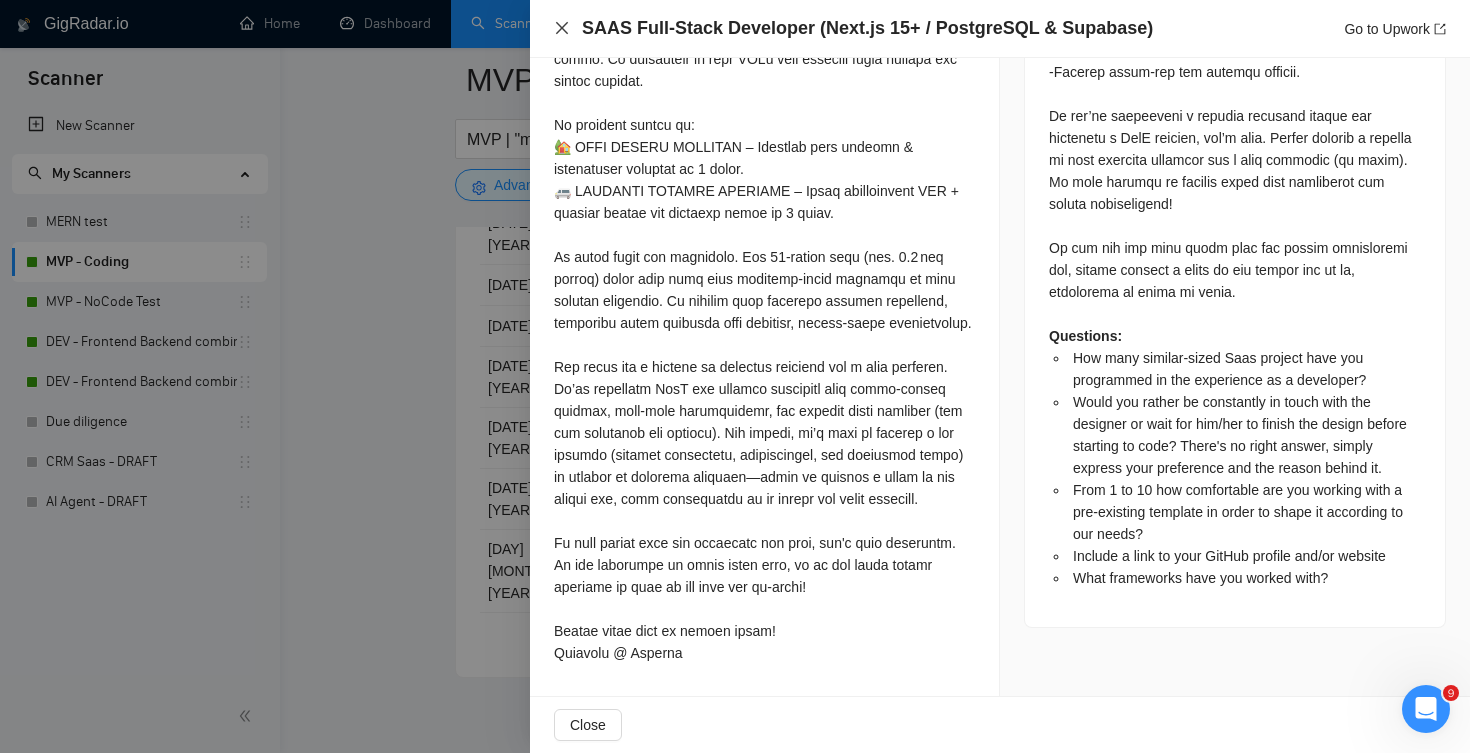 click 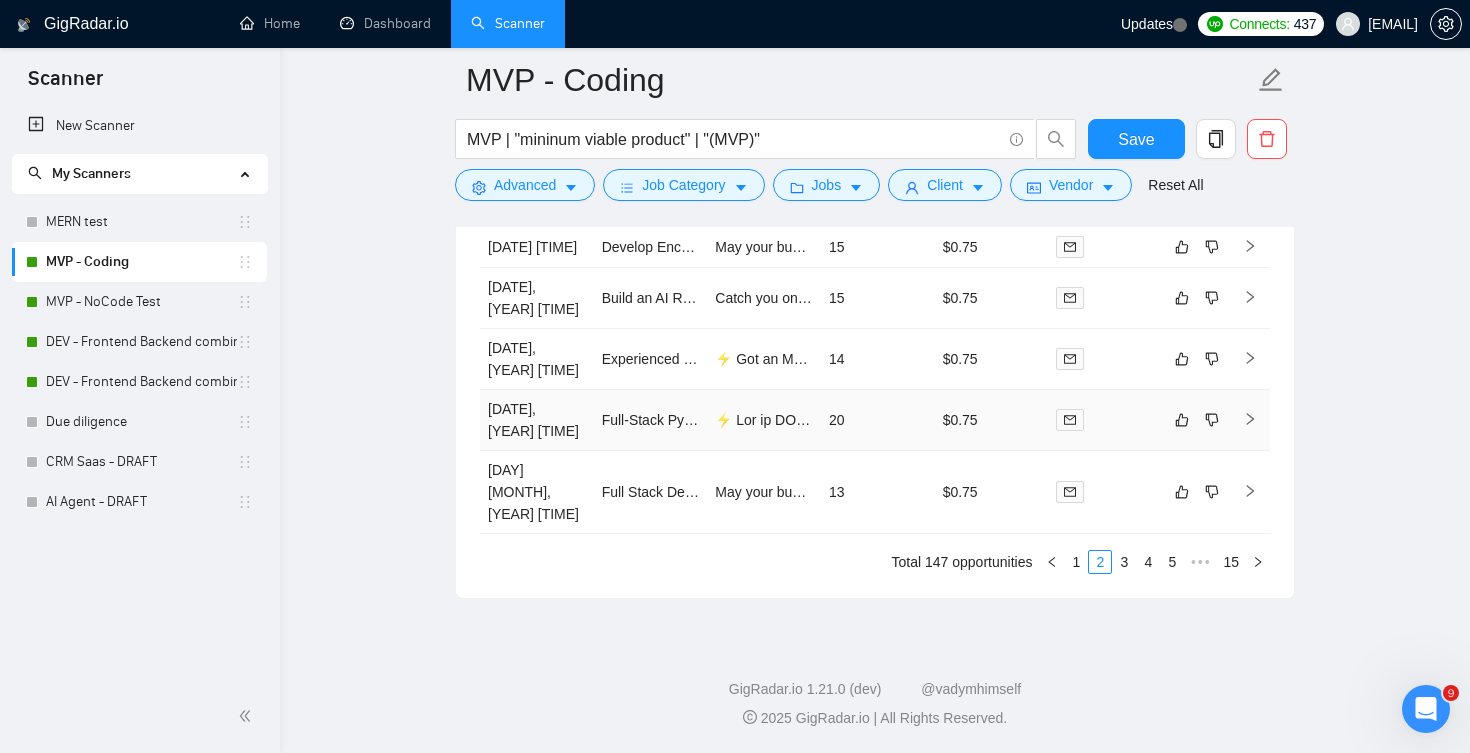 scroll, scrollTop: 4931, scrollLeft: 0, axis: vertical 